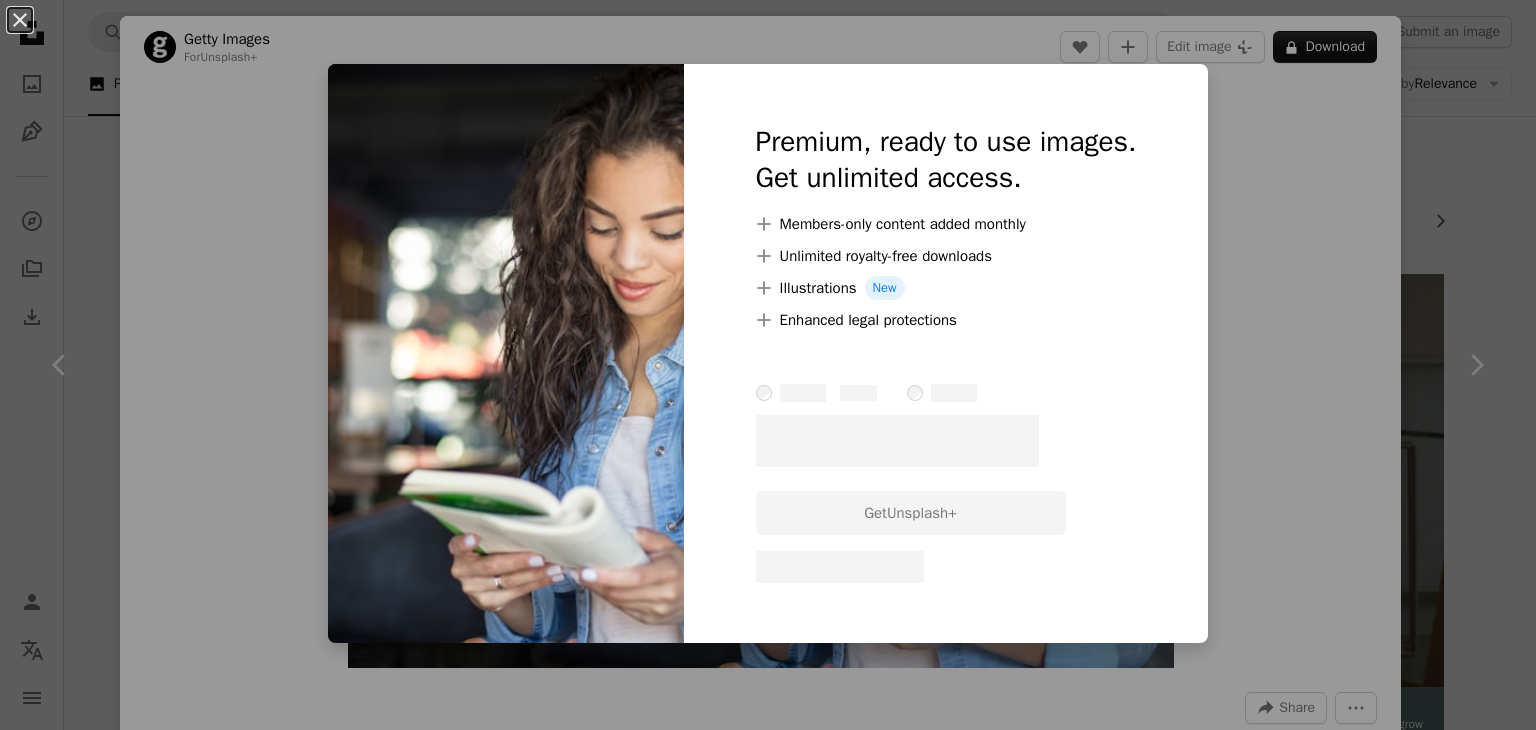 scroll, scrollTop: 911, scrollLeft: 0, axis: vertical 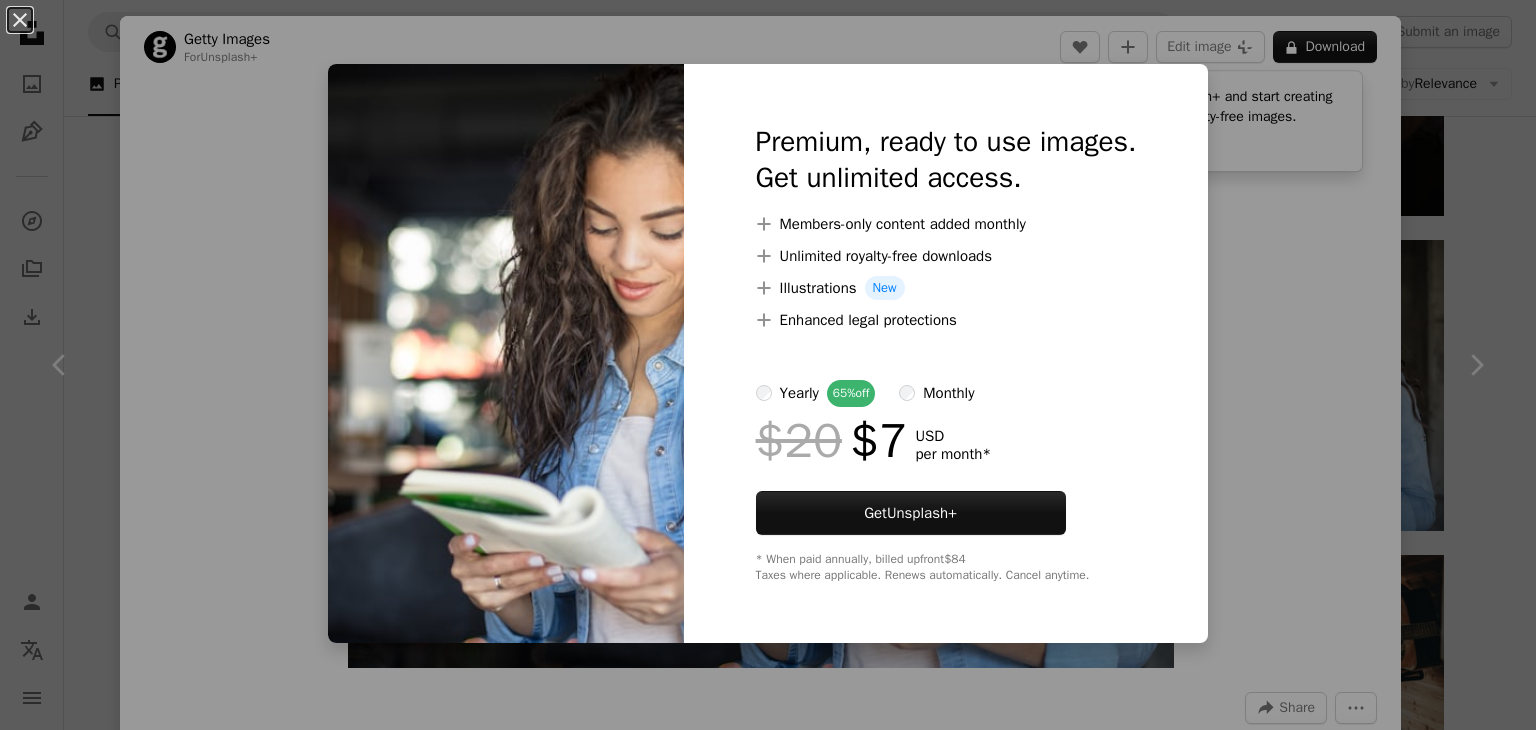 click on "An X shape Premium, ready to use images. Get unlimited access. A plus sign Members-only content added monthly A plus sign Unlimited royalty-free downloads A plus sign Illustrations  New A plus sign Enhanced legal protections yearly 65%  off monthly $20   $7 USD per month * Get  Unsplash+ * When paid annually, billed upfront  $84 Taxes where applicable. Renews automatically. Cancel anytime." at bounding box center (768, 365) 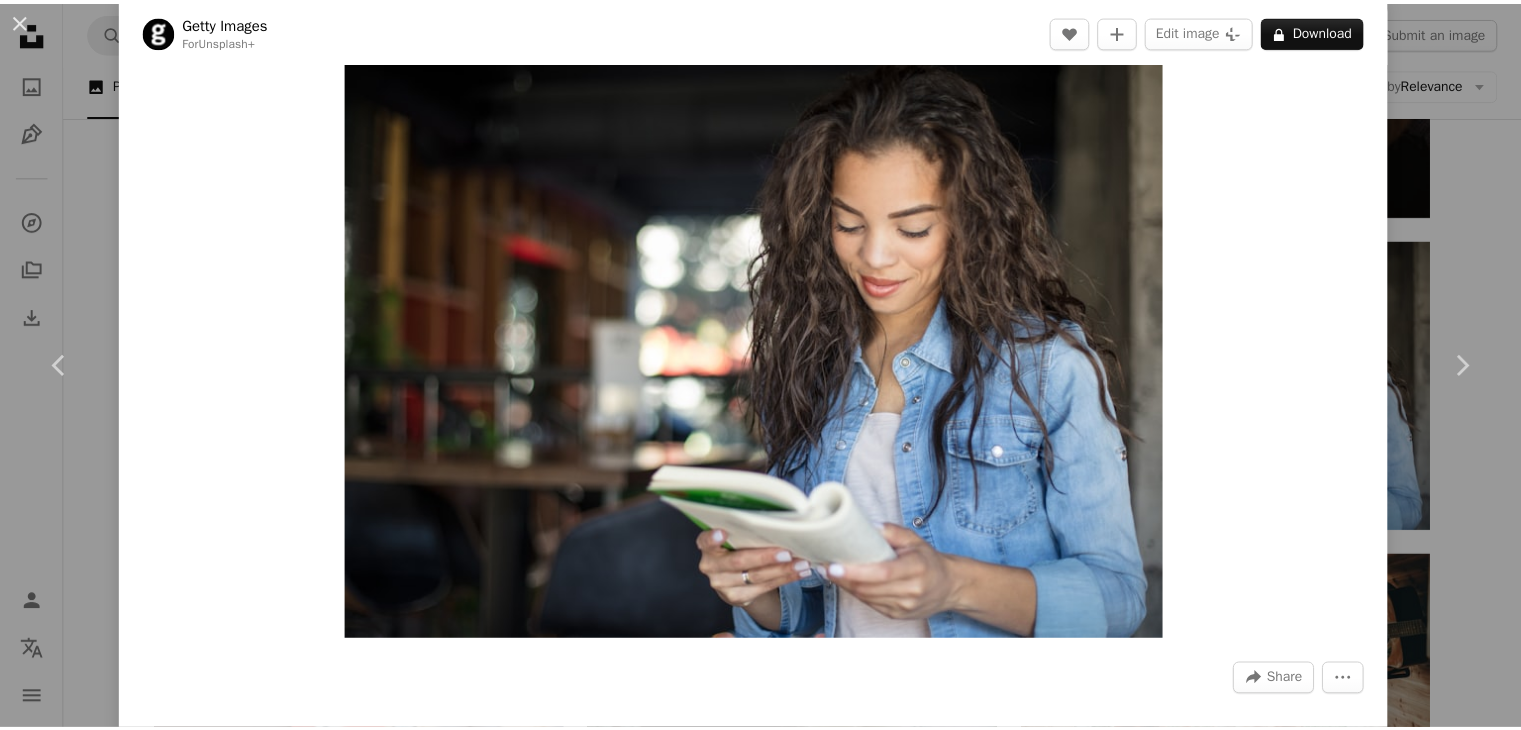 scroll, scrollTop: 0, scrollLeft: 0, axis: both 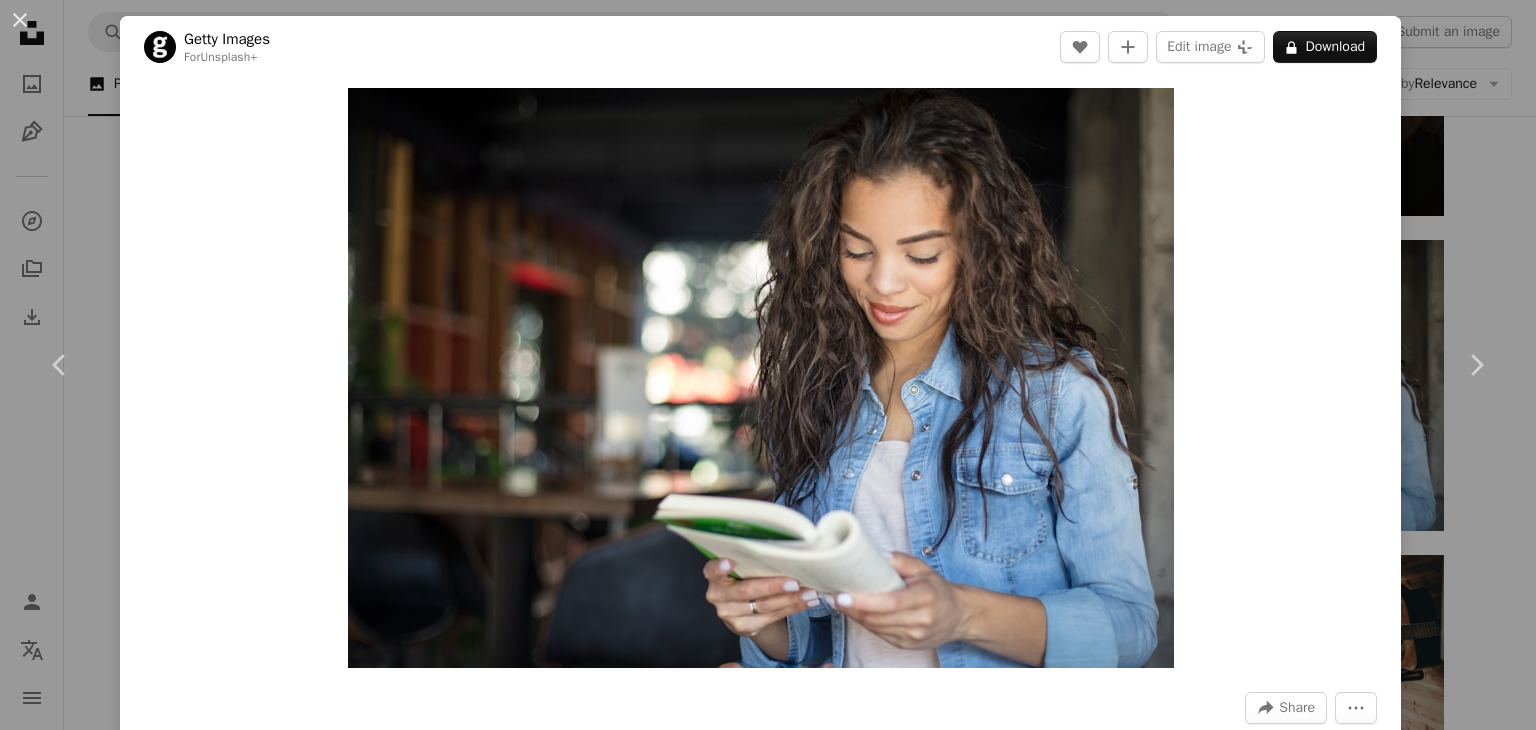 click on "An X shape Chevron left Chevron right Getty Images For  Unsplash+ A heart A plus sign Edit image   Plus sign for Unsplash+ A lock   Download Zoom in A forward-right arrow Share More Actions Calendar outlined Published on  [MONTH] [DAY], [YEAR] Safety Licensed under the  Unsplash+ License book adult photography cafe women learning reading working happiness horizontal university student literature females only women cheerful lifestyles afro hairstyle Public domain images Related images Plus sign for Unsplash+ A heart A plus sign Getty Images For  Unsplash+ A lock   Download Plus sign for Unsplash+ A heart A plus sign Getty Images For  Unsplash+ A lock   Download Plus sign for Unsplash+ A heart A plus sign Getty Images For  Unsplash+ A lock   Download Plus sign for Unsplash+ A heart A plus sign Getty Images For  Unsplash+ A lock   Download Plus sign for Unsplash+ A heart A plus sign Getty Images For  Unsplash+ A lock   Download" at bounding box center [768, 365] 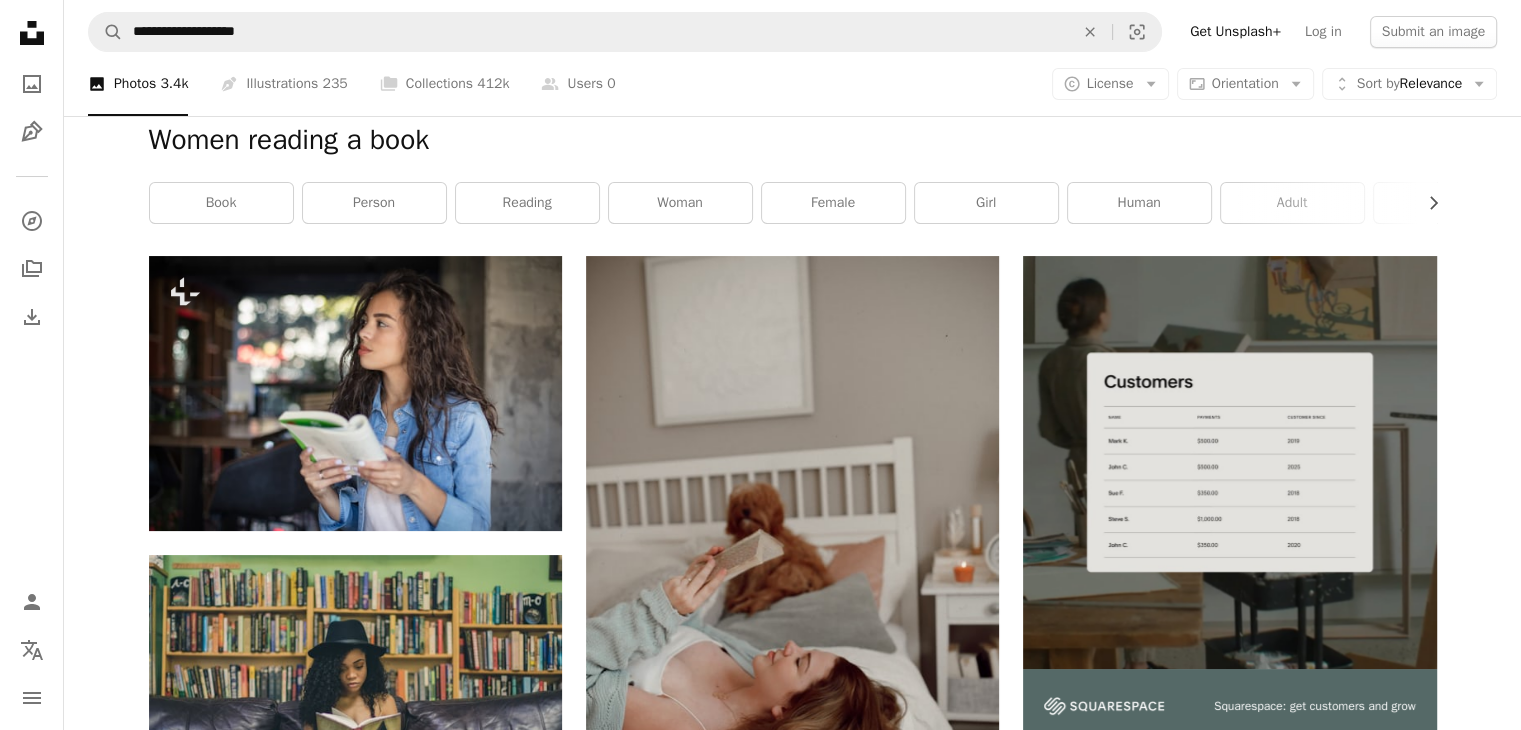 scroll, scrollTop: 0, scrollLeft: 0, axis: both 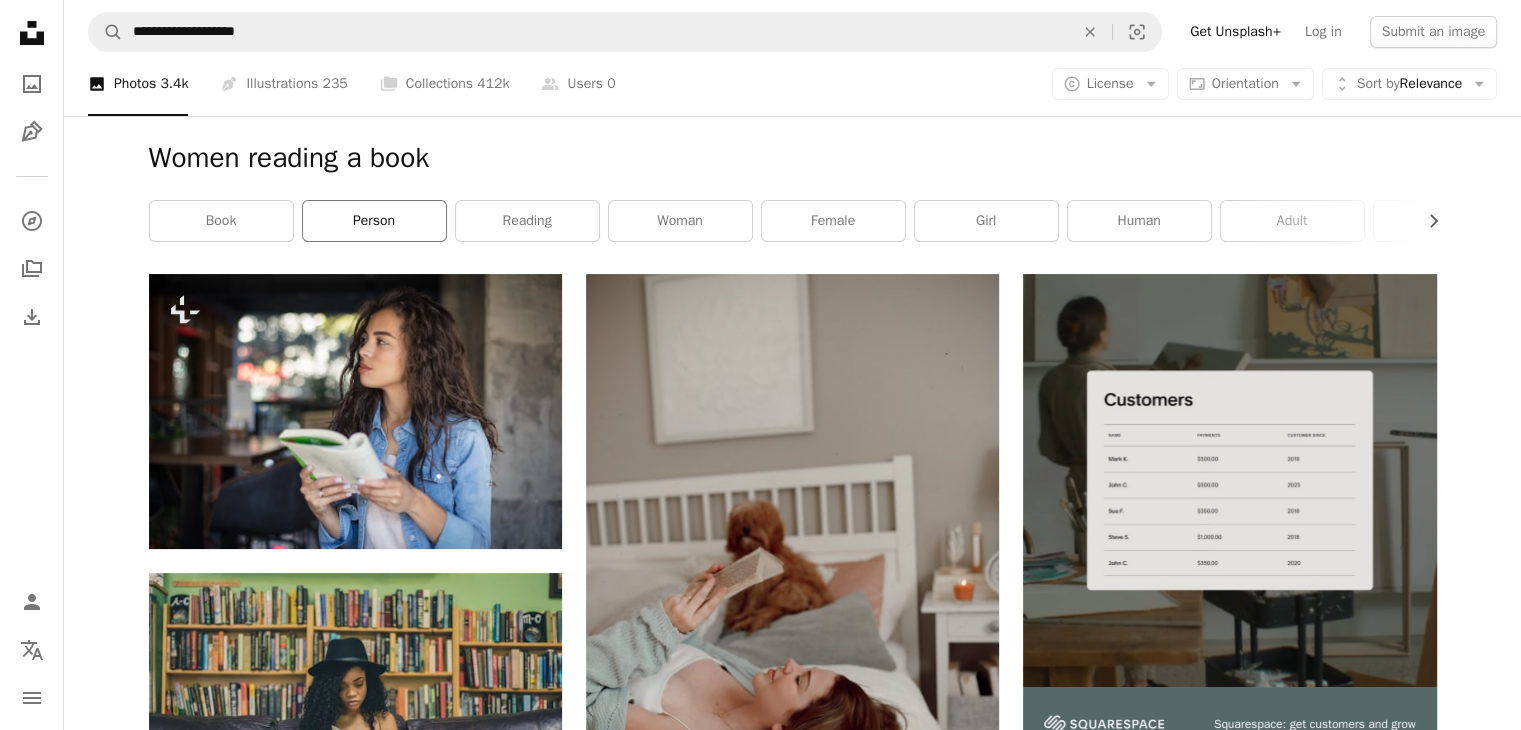 click on "person" at bounding box center (374, 221) 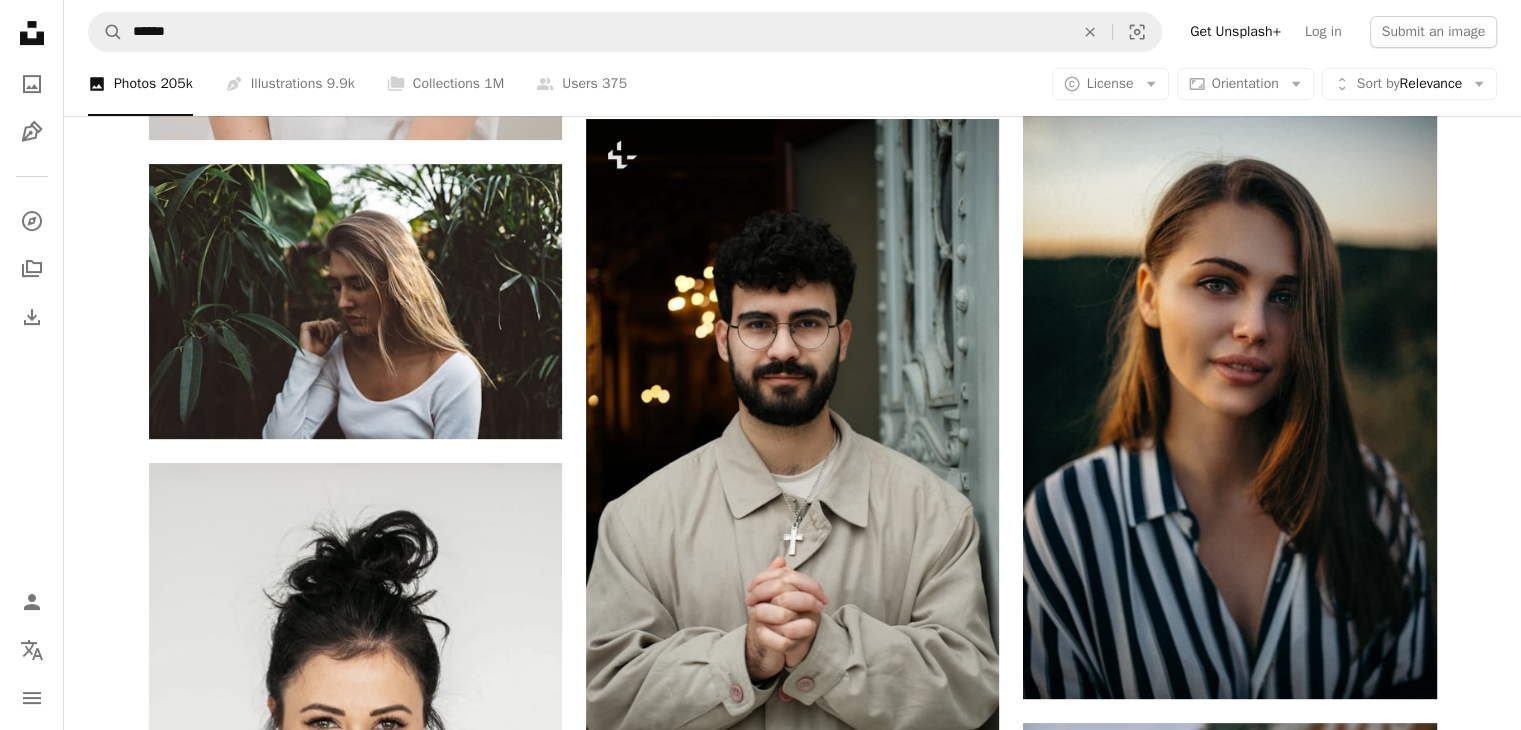 scroll, scrollTop: 751, scrollLeft: 0, axis: vertical 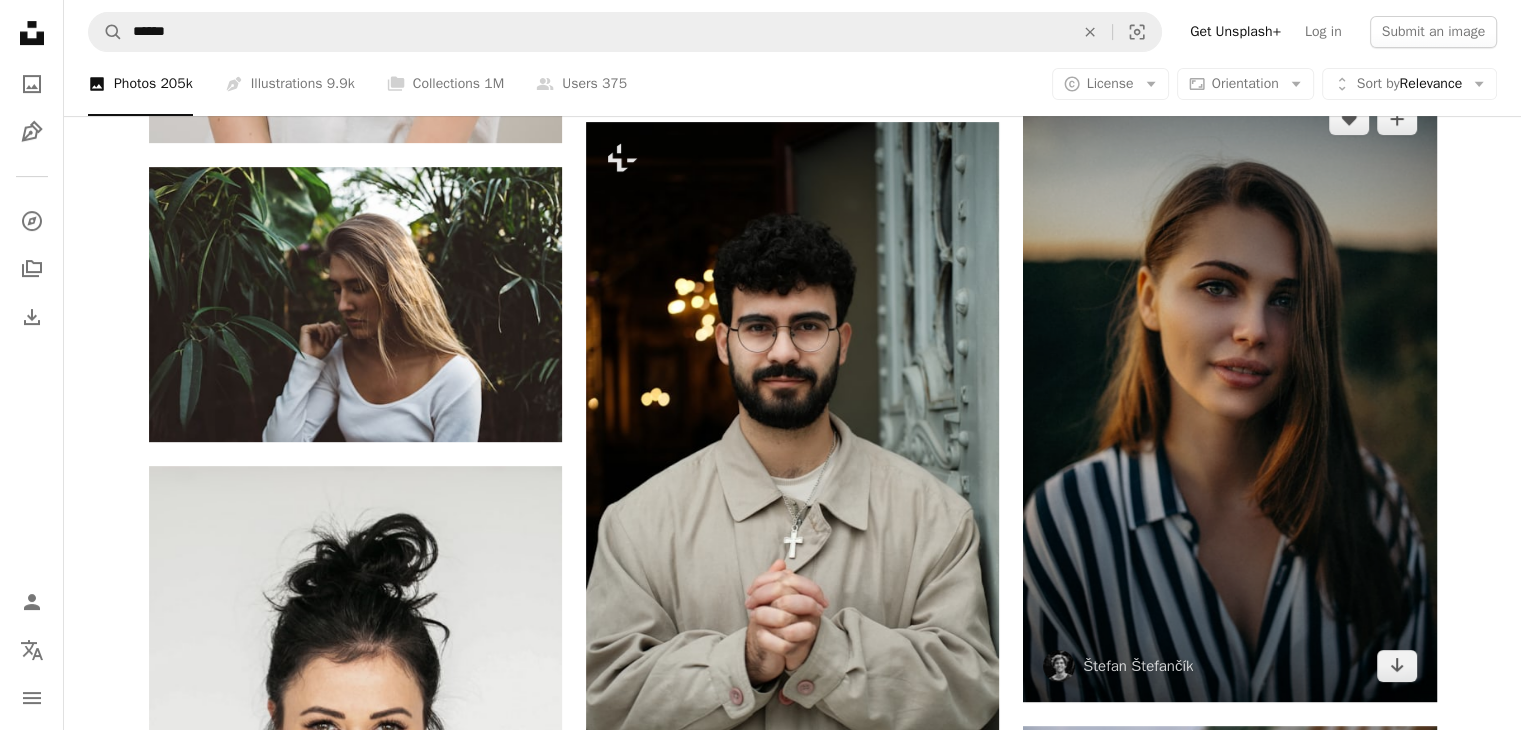click at bounding box center (1229, 392) 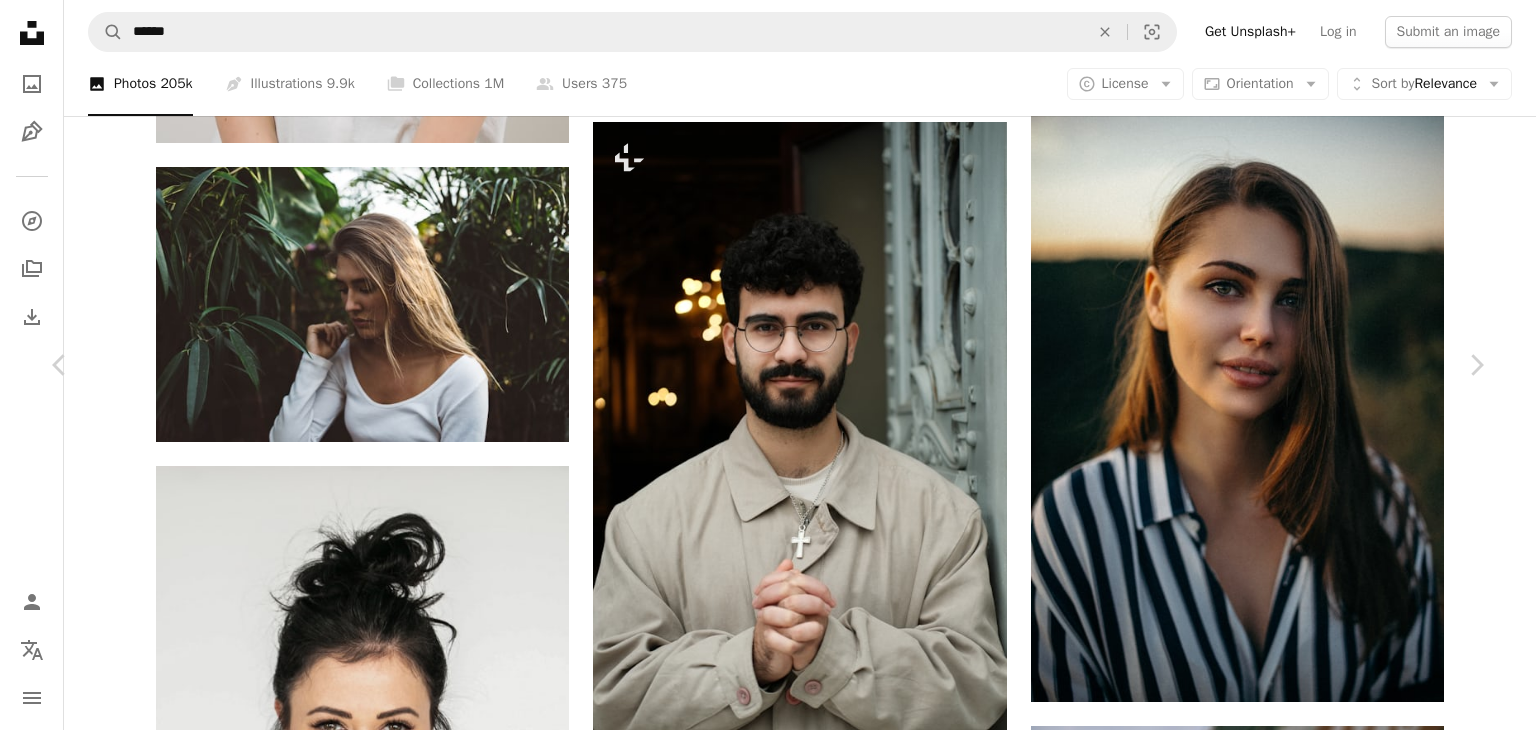 click on "Download free" at bounding box center (1287, 4567) 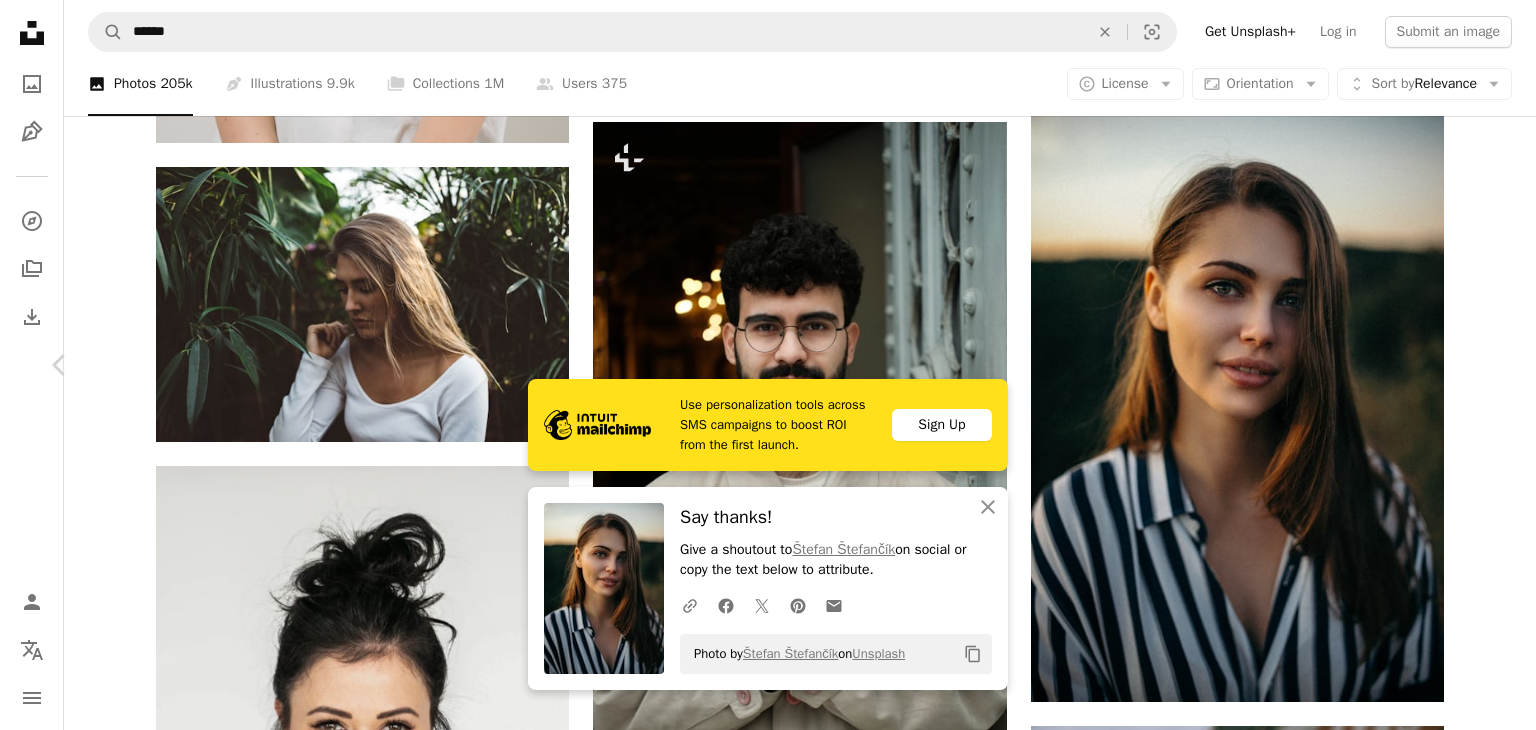 click on "Chevron right" at bounding box center [1476, 365] 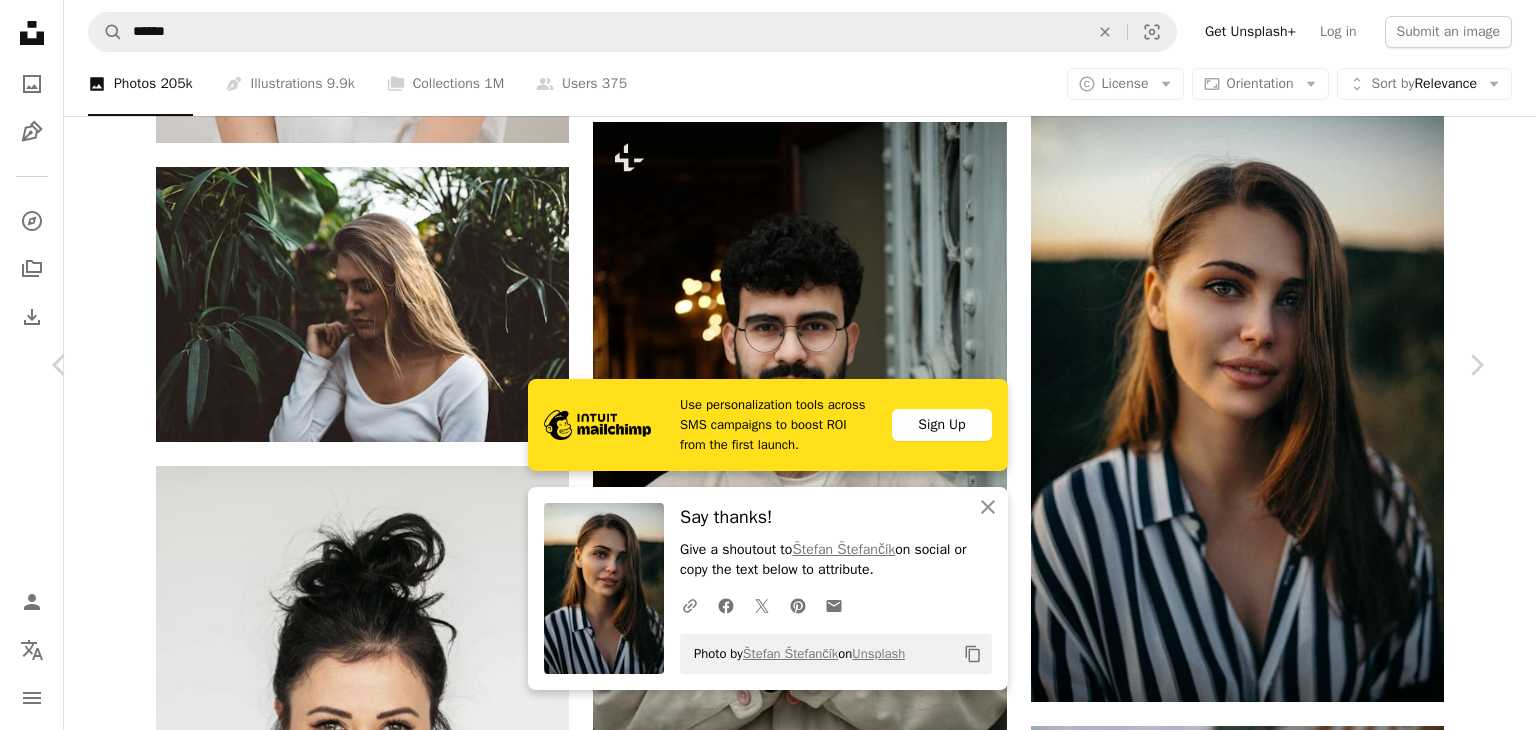 click on "An X shape Chevron left Chevron right Use personalization tools across SMS campaigns to boost ROI from the first launch. Sign Up An X shape Close Say thanks! Give a shoutout to  [FIRST] [LAST]  on social or copy the text below to attribute. A URL sharing icon (chains) Facebook icon X (formerly Twitter) icon Pinterest icon An envelope Photo by  [FIRST] [LAST]  on  Unsplash
Copy content [FIRST] [LAST] Available for hire A checkmark inside of a circle A heart A plus sign Edit image   Plus sign for Unsplash+ Download free Chevron down Zoom in Views 17,937,040 Downloads 141,415 Featured in Photos A forward-right arrow Share Info icon Info More Actions Picture taken for CouponSnake – https://couponsnake.com/ A map marker Bangkok, Thailand Calendar outlined Published on  [MONTH] [DAY], [YEAR] Camera NIKON CORPORATION, NIKON D7100 Safety Free to use under the  Unsplash License woman portrait girl female shopping thailand indoor supermarket bangkok shop lady store grocery store ball young bowl  |" at bounding box center (768, 4885) 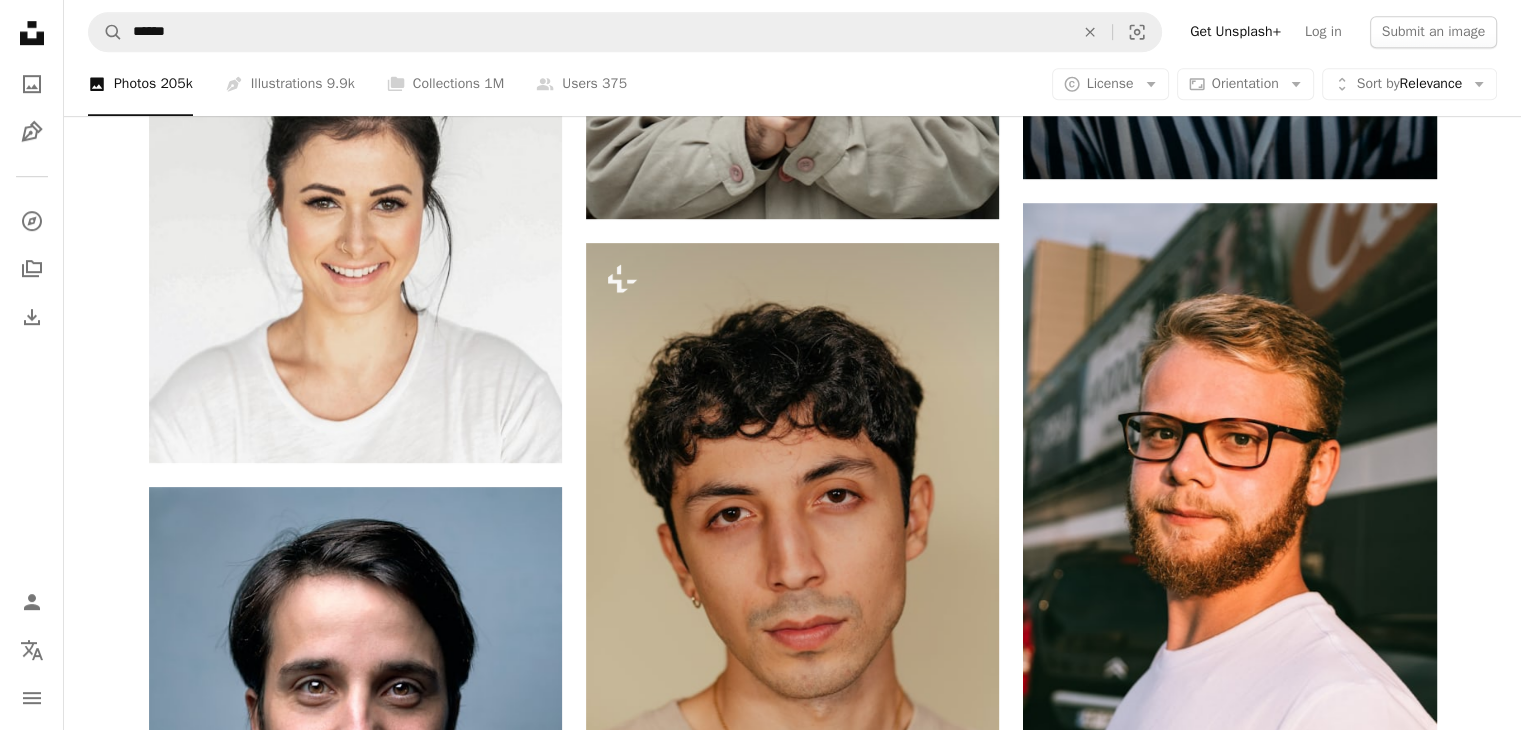 scroll, scrollTop: 1269, scrollLeft: 0, axis: vertical 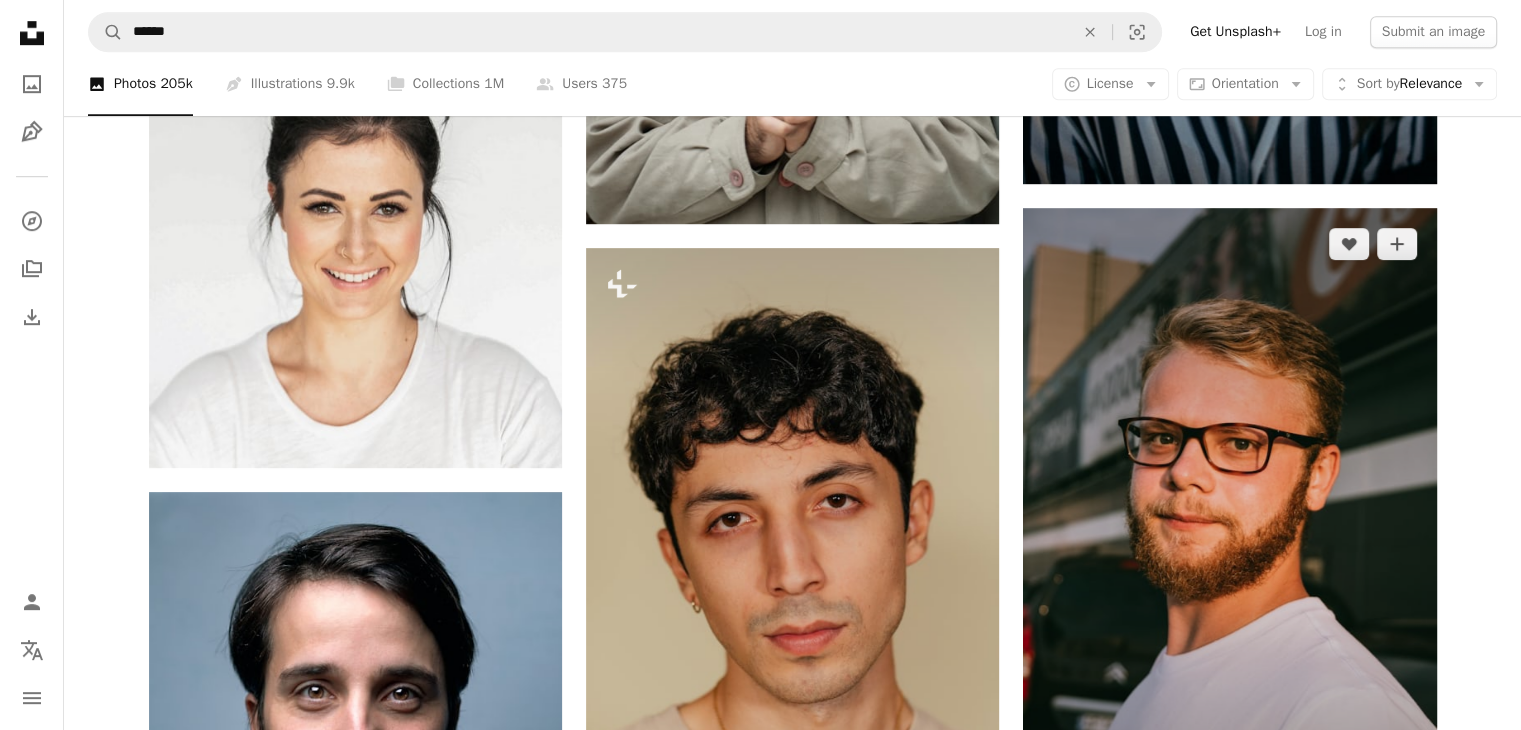 click at bounding box center [1229, 518] 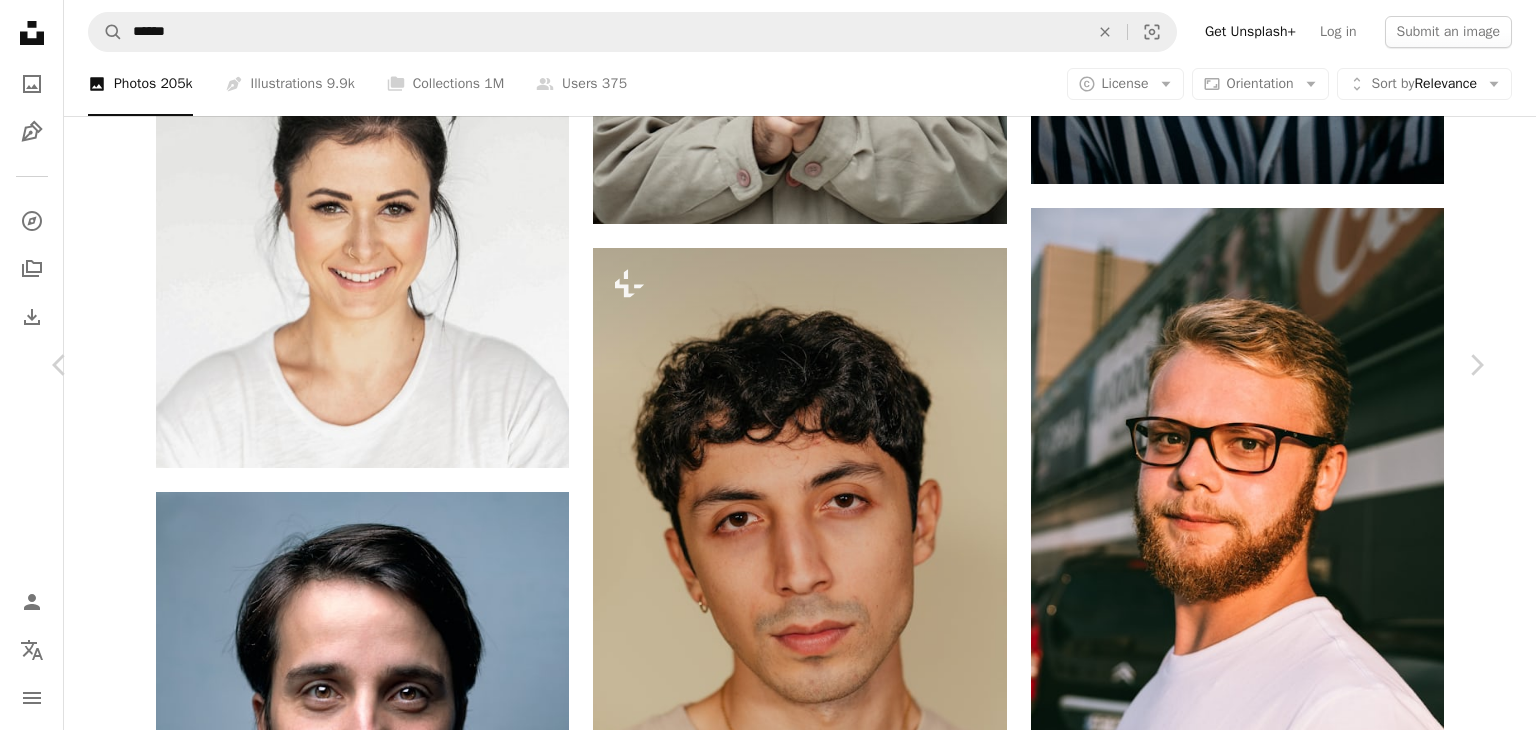 click on "Download free" at bounding box center [1287, 4049] 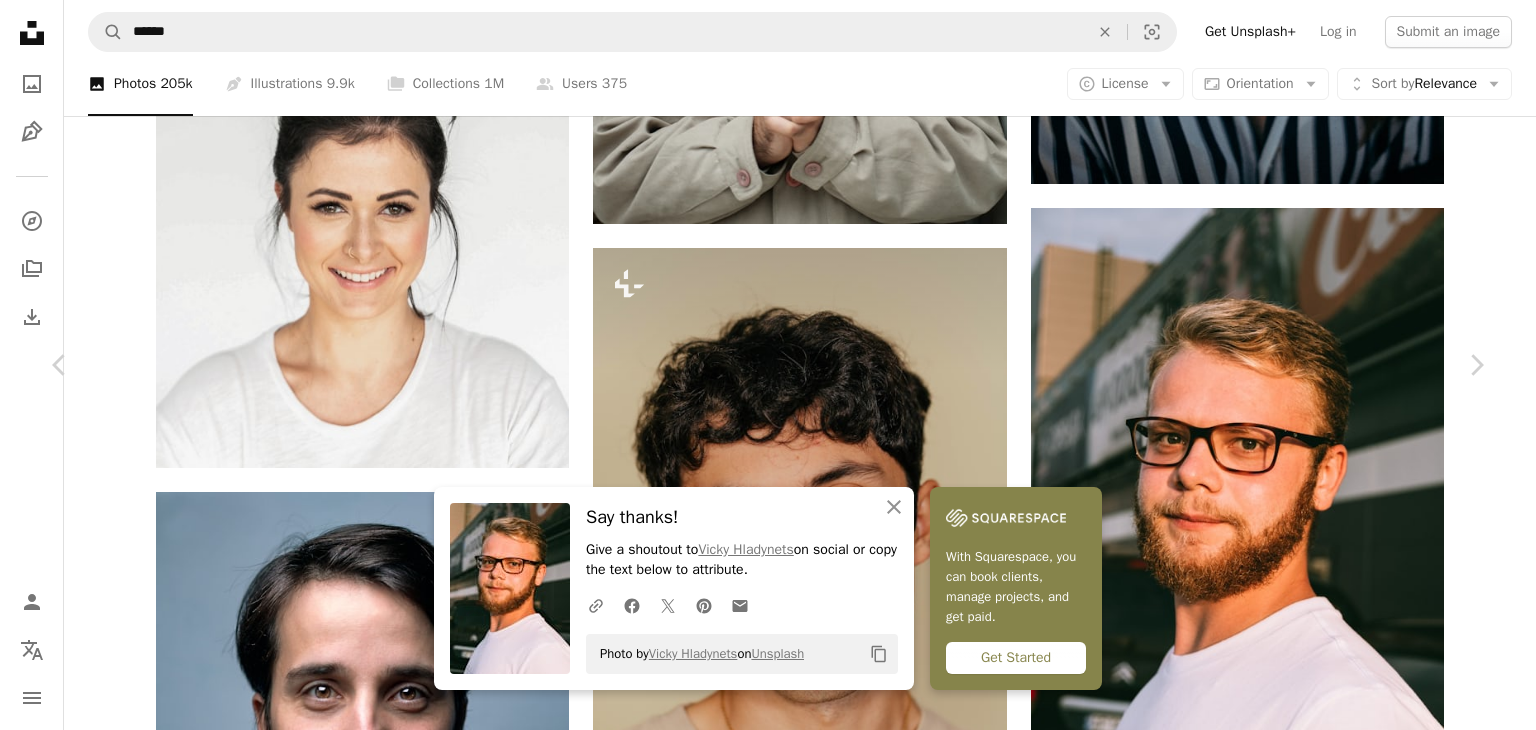 click on "An X shape Chevron left Chevron right An X shape Close Say thanks! Give a shoutout to  [FIRST] [LAST]  on social or copy the text below to attribute. A URL sharing icon (chains) Facebook icon X (formerly Twitter) icon Pinterest icon An envelope Photo by  [FIRST] [LAST]  on  Unsplash
Copy content With Squarespace, you can book clients, manage projects, and get paid. Get Started [FIRST] [LAST] Available for hire A checkmark inside of a circle A heart A plus sign Edit image   Plus sign for Unsplash+ Download free Chevron down Zoom in Views 47,585,094 Downloads 310,521 A forward-right arrow Share Info icon Info More Actions [USERNAME] A map marker Kyiv, Ukraine Calendar outlined Published on  [MONTH] [DAY], [YEAR] Camera FUJIFILM, X-T30 Safety Free to use under the  Unsplash License portrait man face avatar glasses human people grey ukraine accessory accessories kyiv beard HD Wallpapers Browse premium related images on iStock  |  View more on iStock  ↗" at bounding box center [768, 4367] 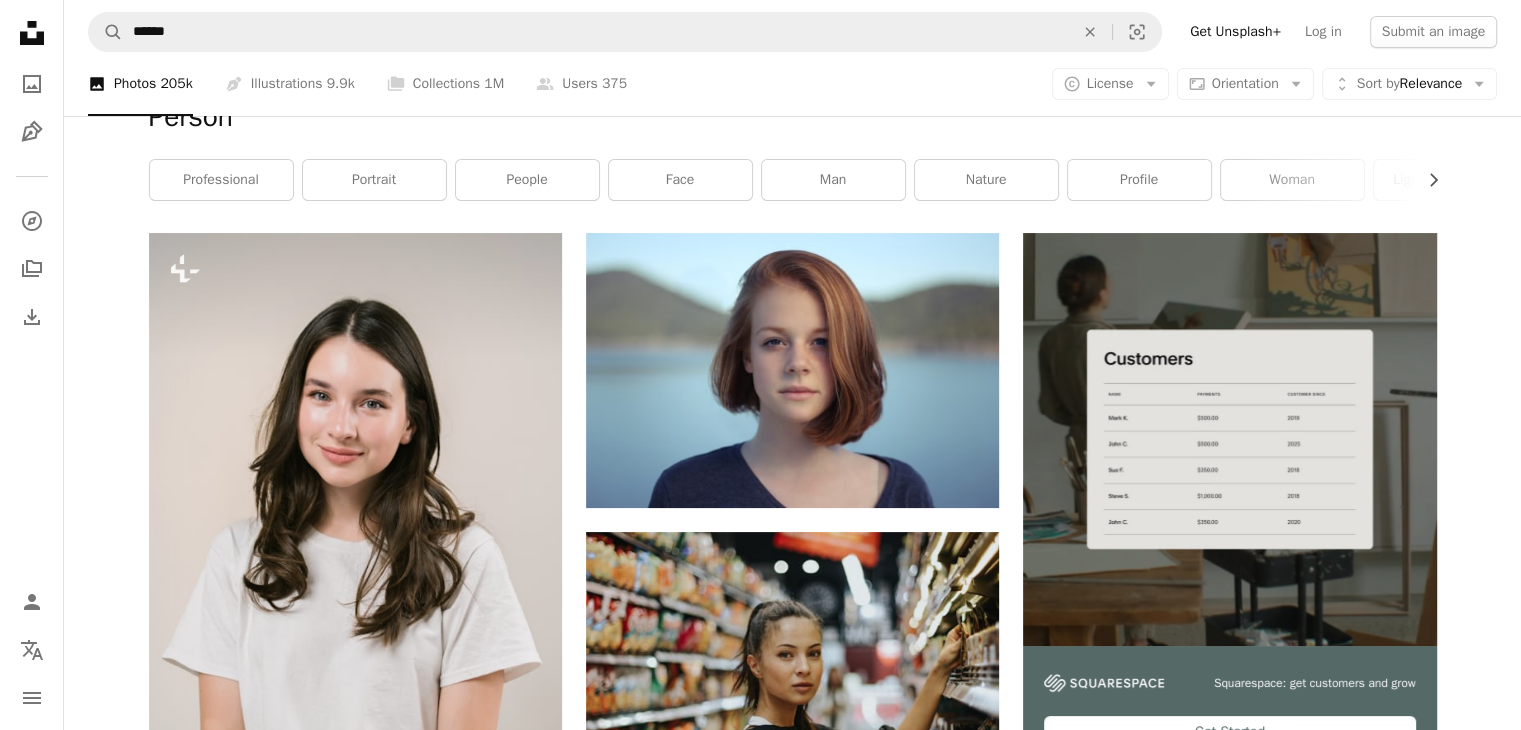 scroll, scrollTop: 0, scrollLeft: 0, axis: both 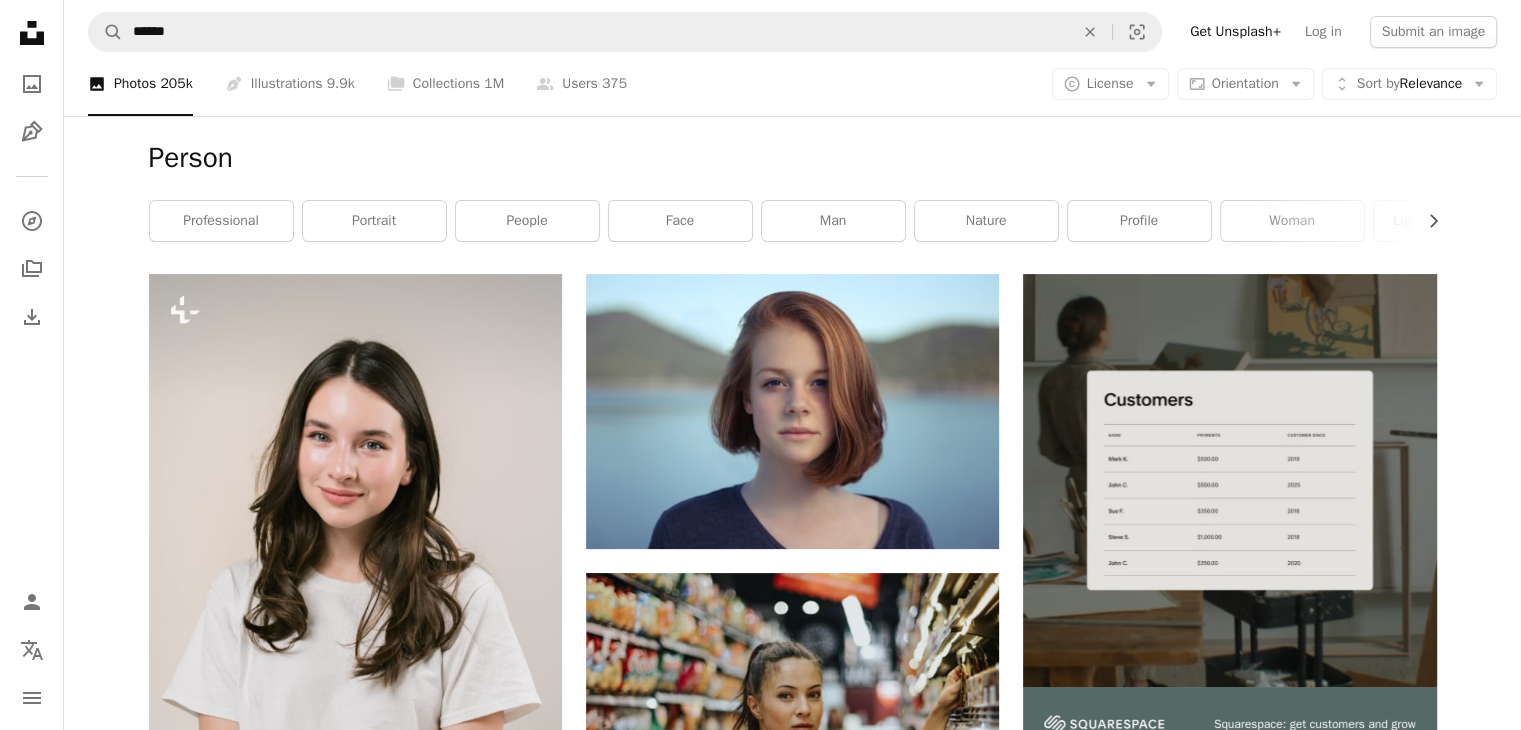 click on "people" at bounding box center (527, 221) 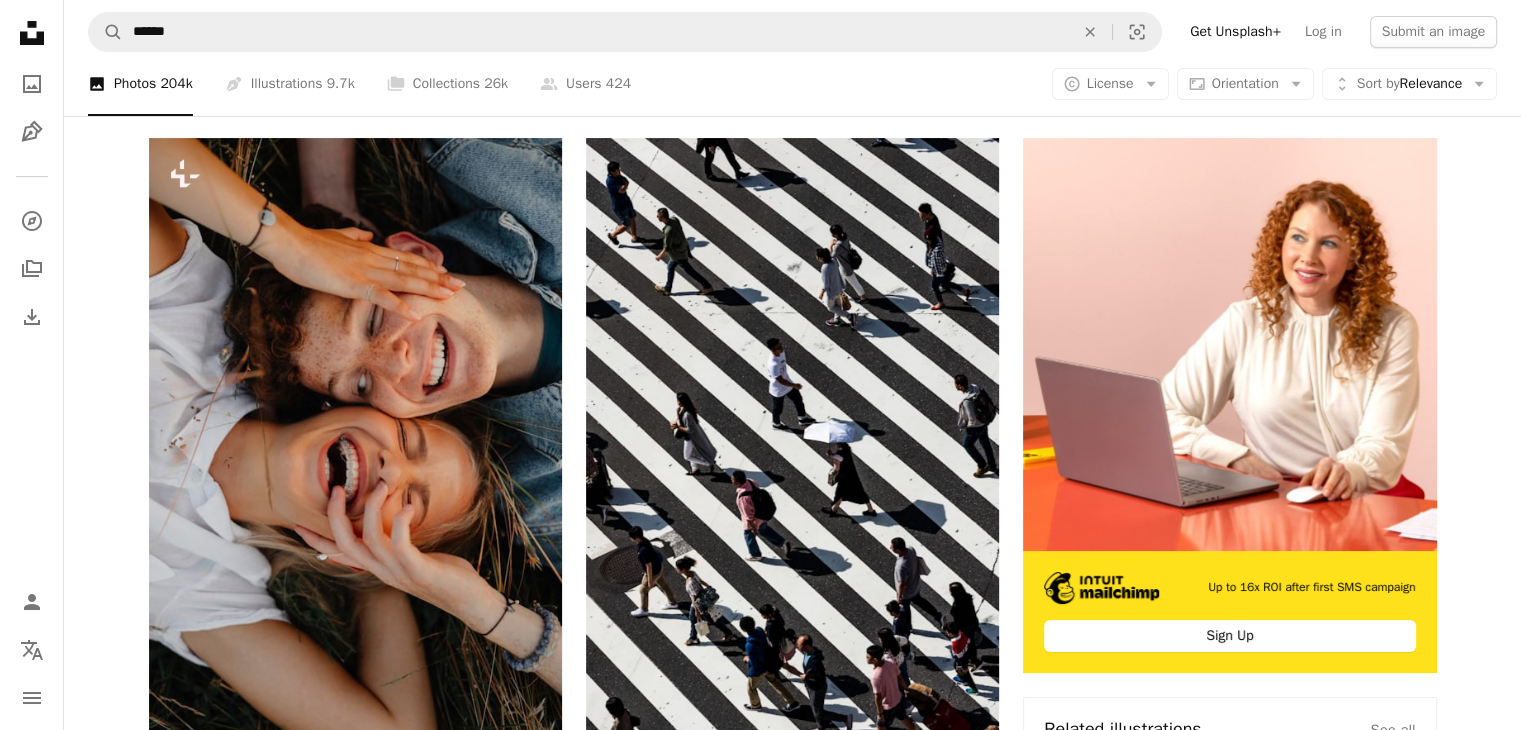 scroll, scrollTop: 0, scrollLeft: 0, axis: both 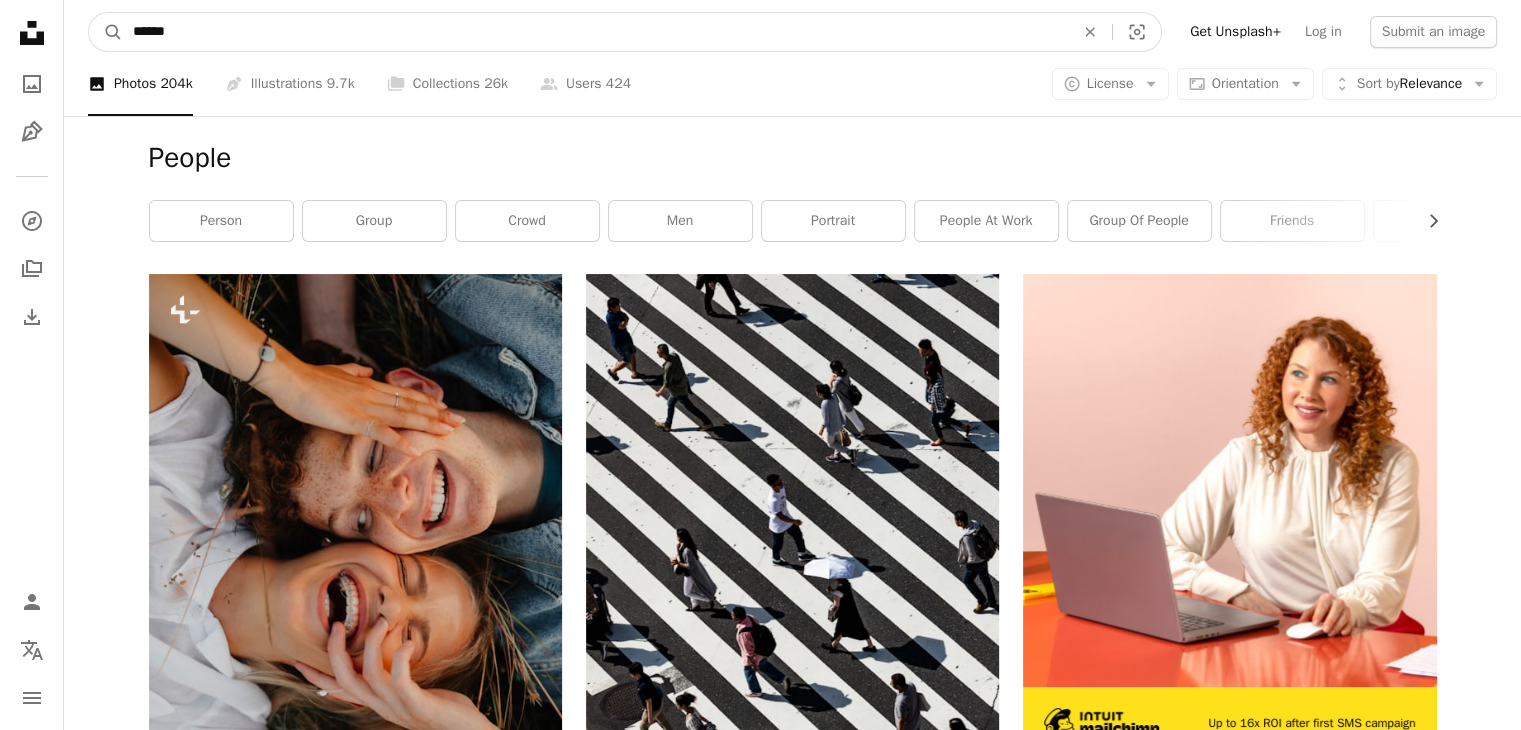 click on "******" at bounding box center [595, 32] 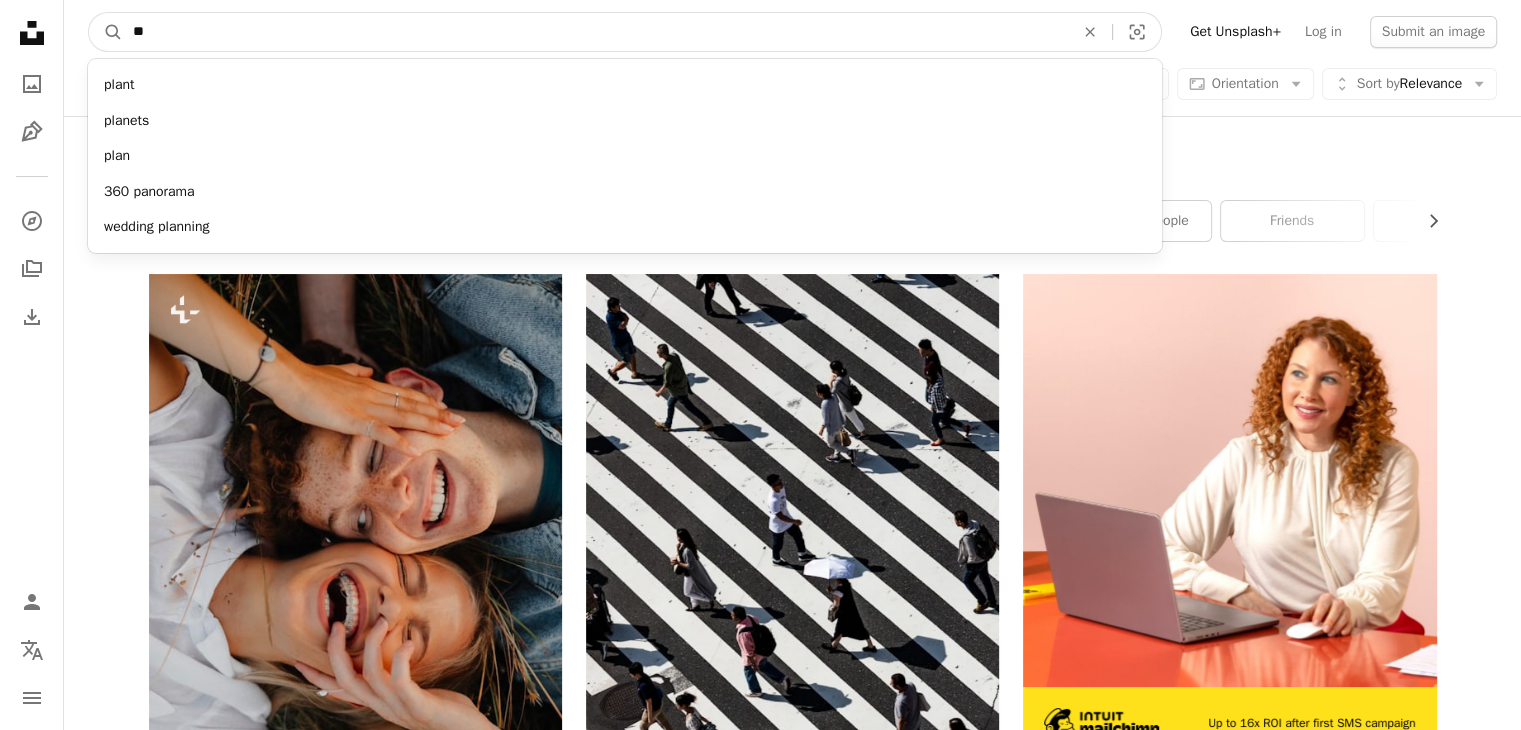type on "*" 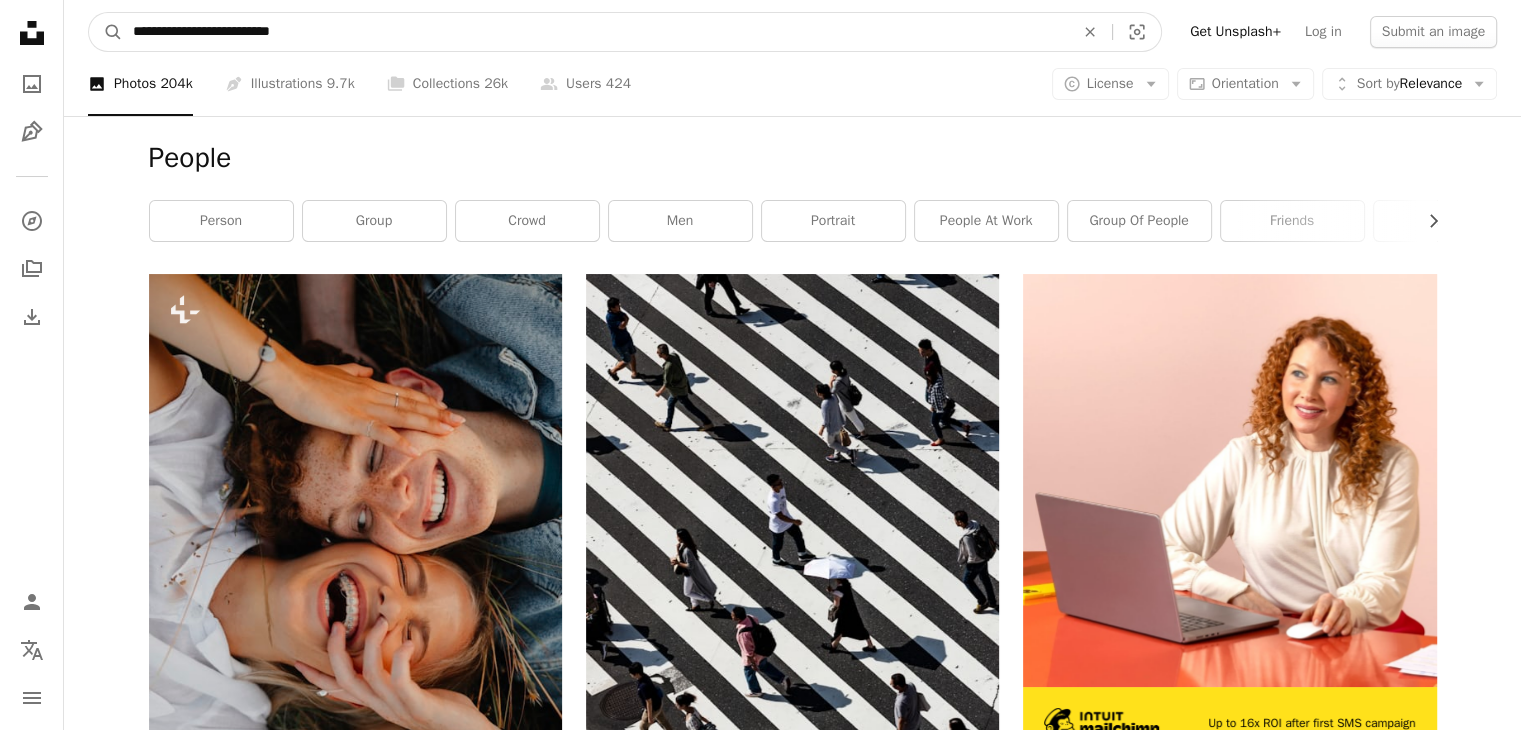 type on "**********" 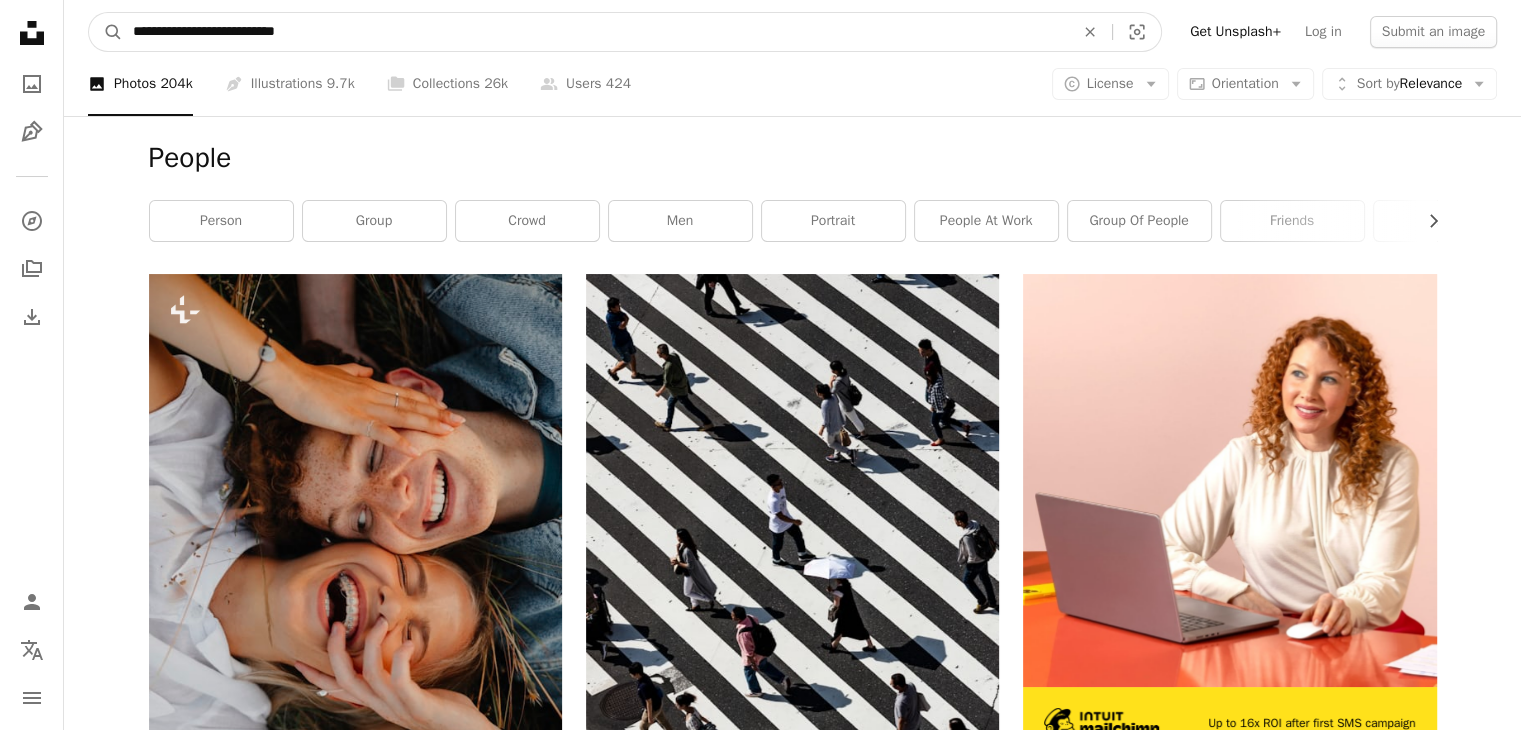 click on "A magnifying glass" at bounding box center (106, 32) 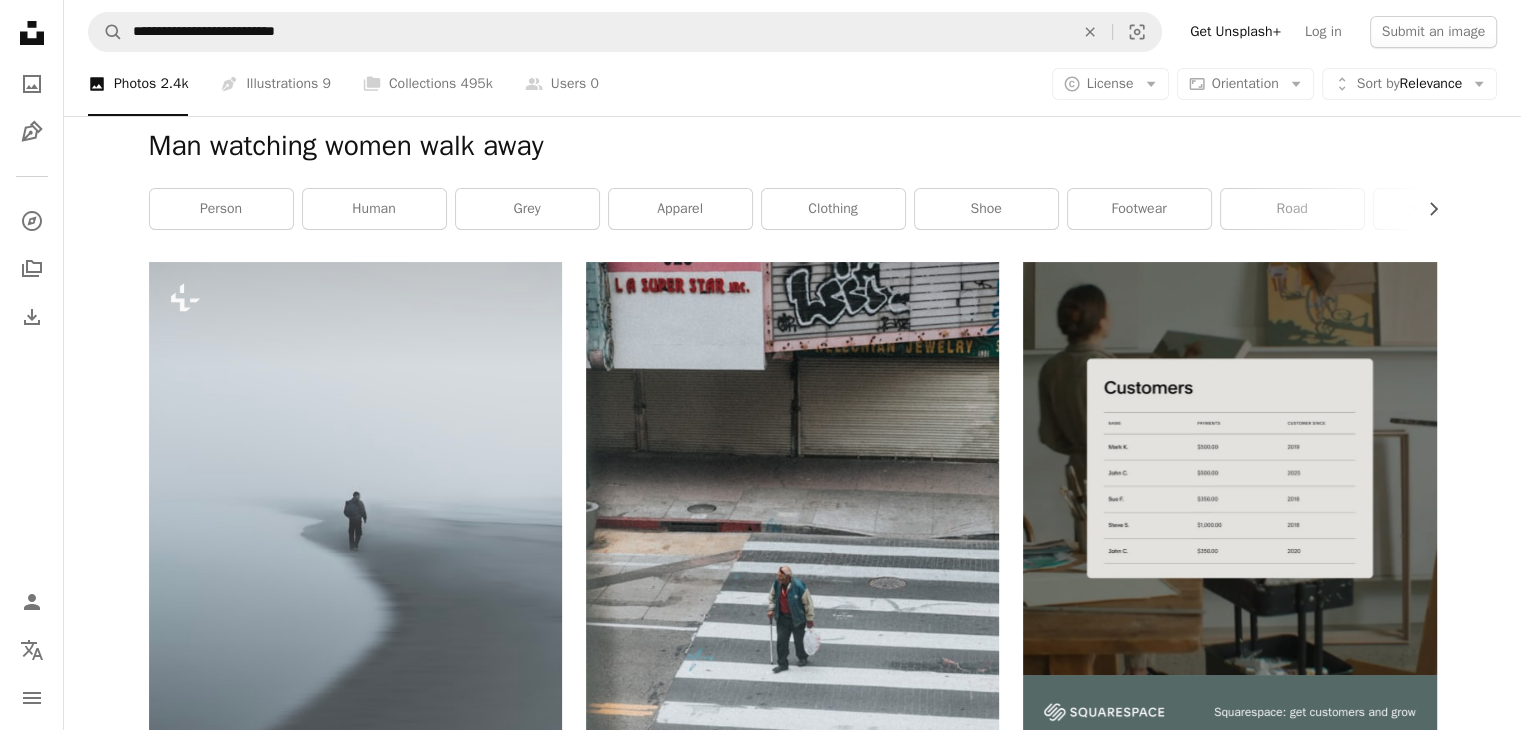 scroll, scrollTop: 0, scrollLeft: 0, axis: both 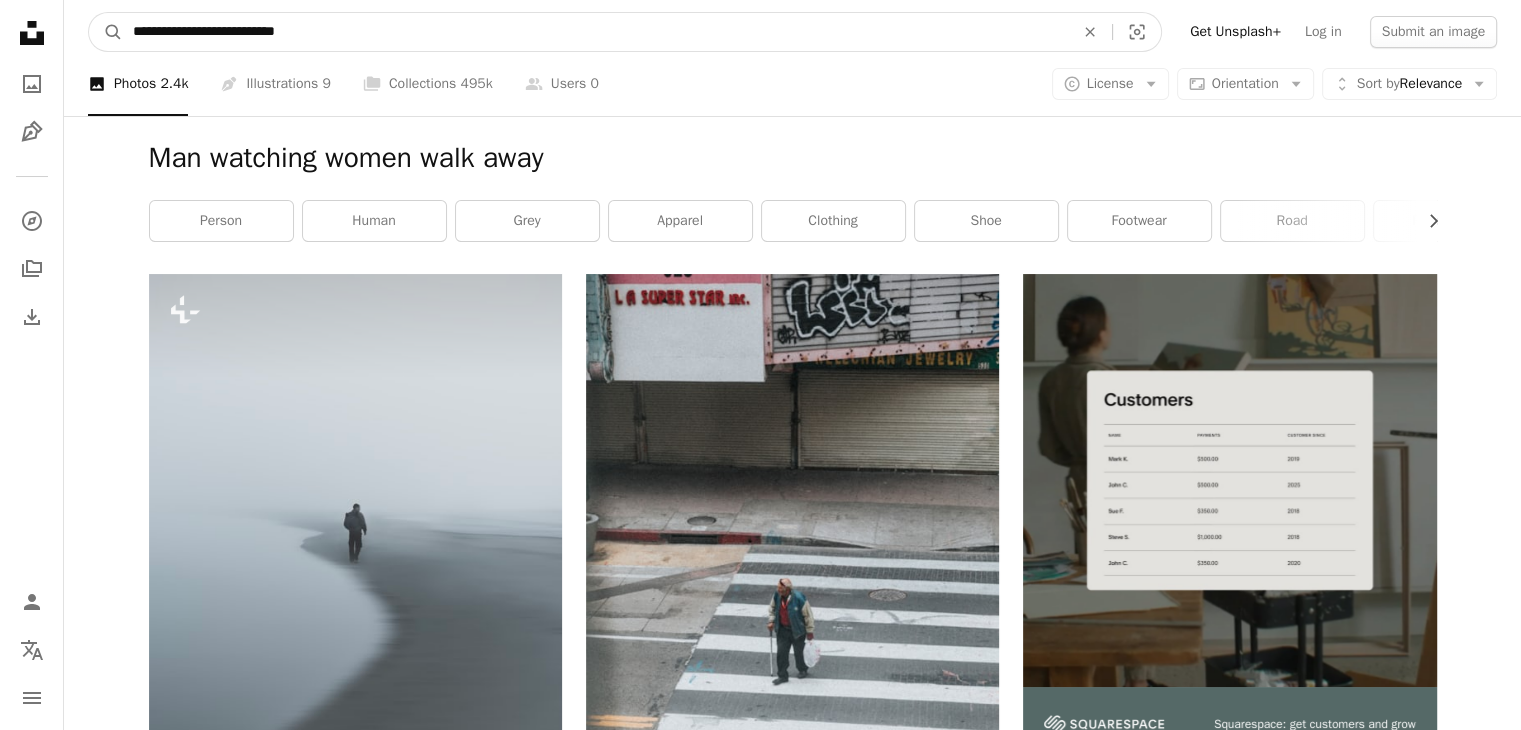 click on "**********" at bounding box center (595, 32) 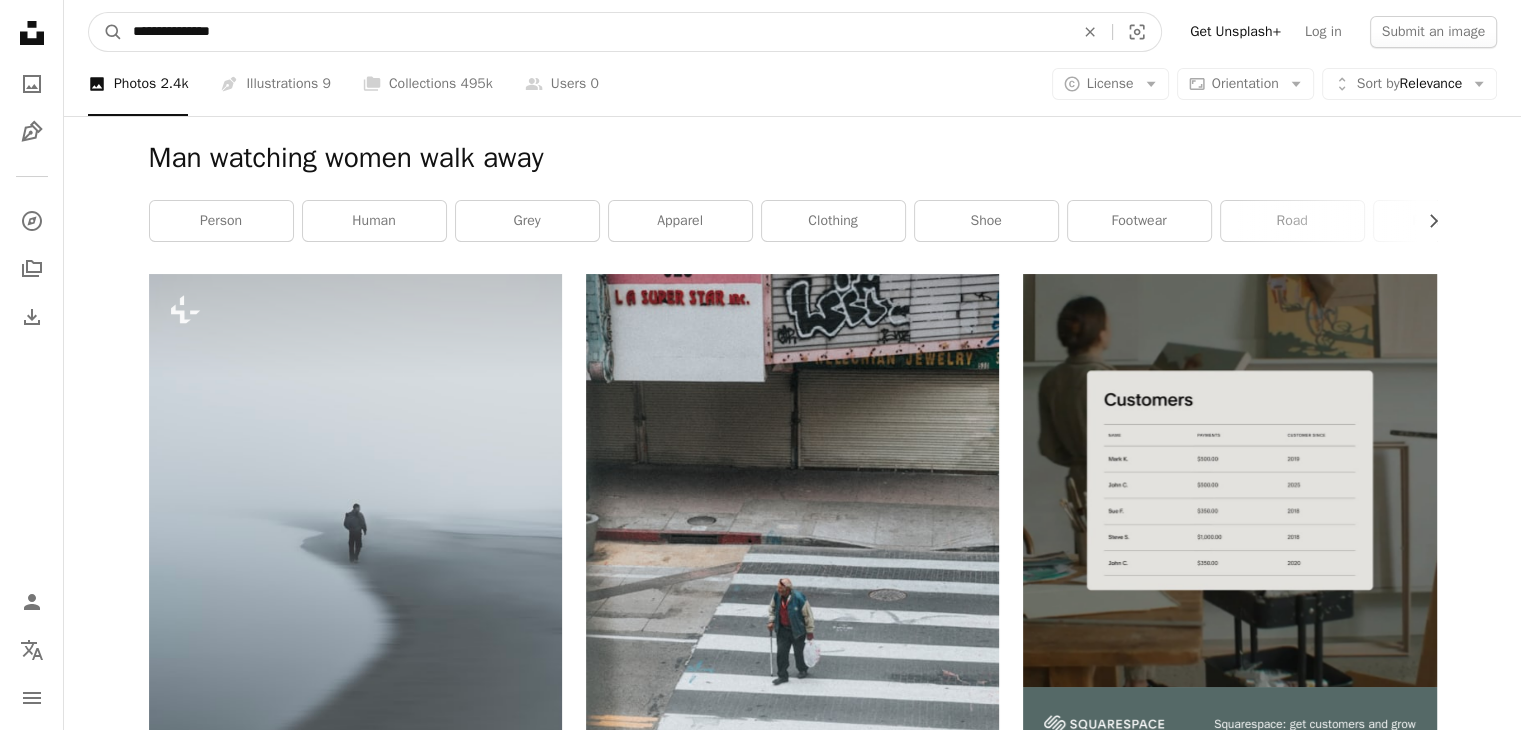 click on "**********" at bounding box center (595, 32) 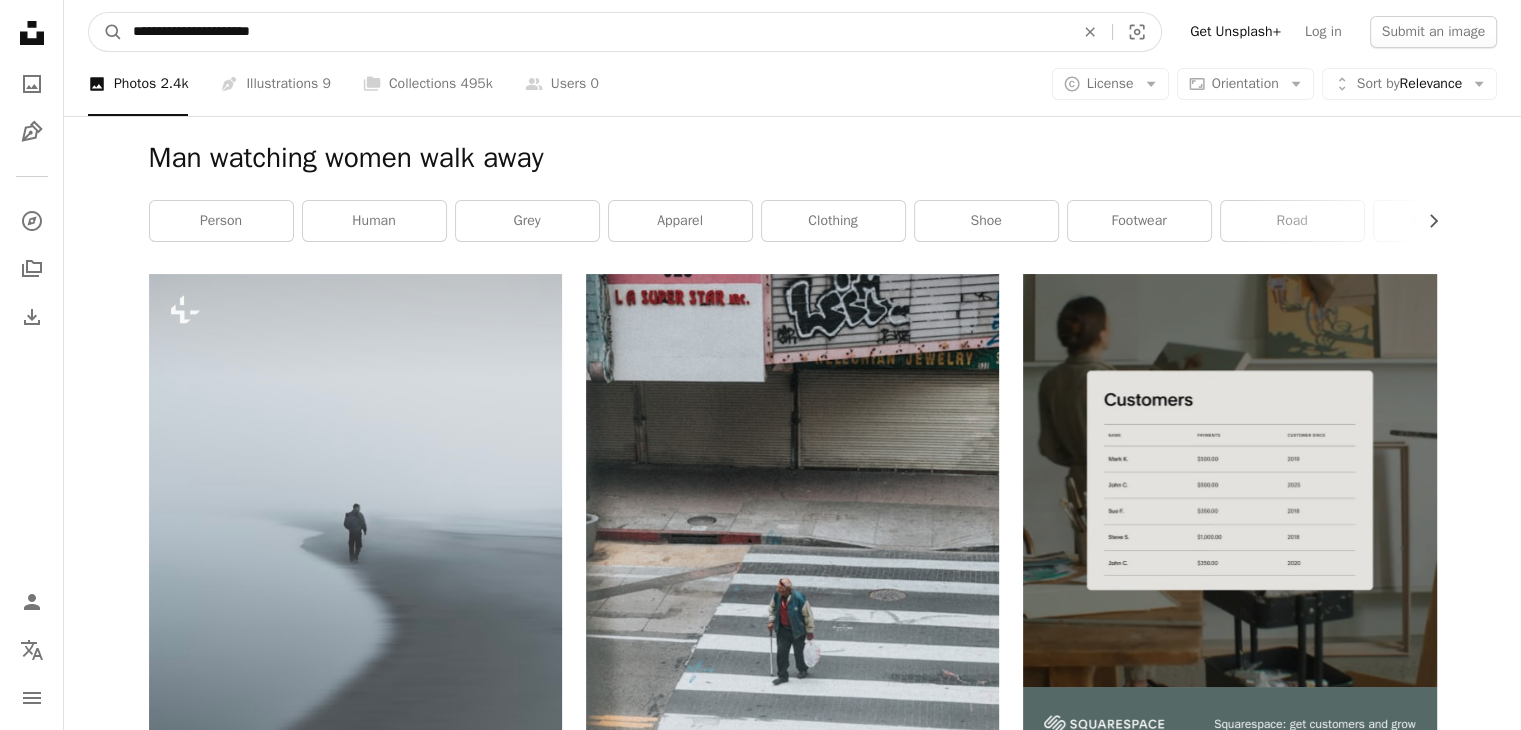 type on "**********" 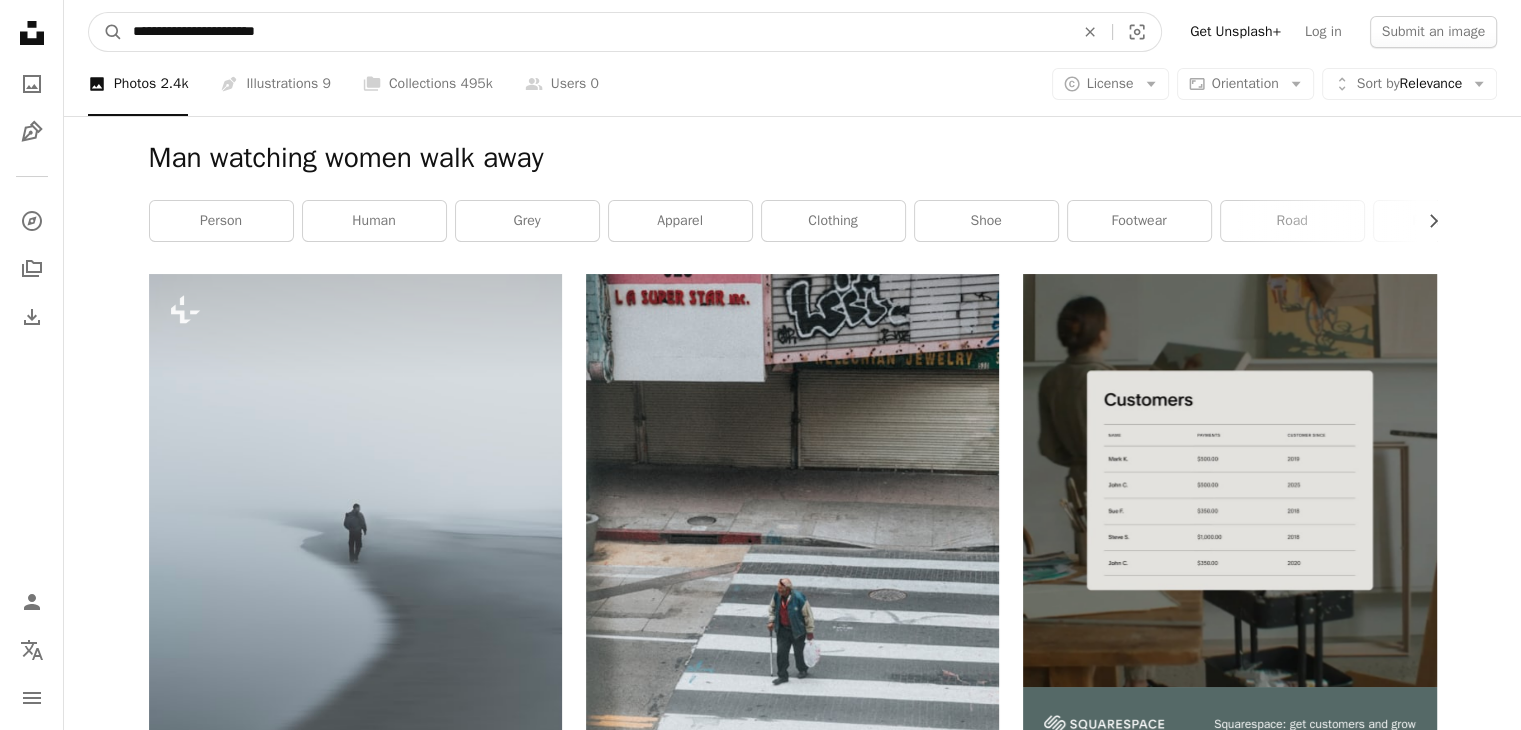 click on "A magnifying glass" at bounding box center (106, 32) 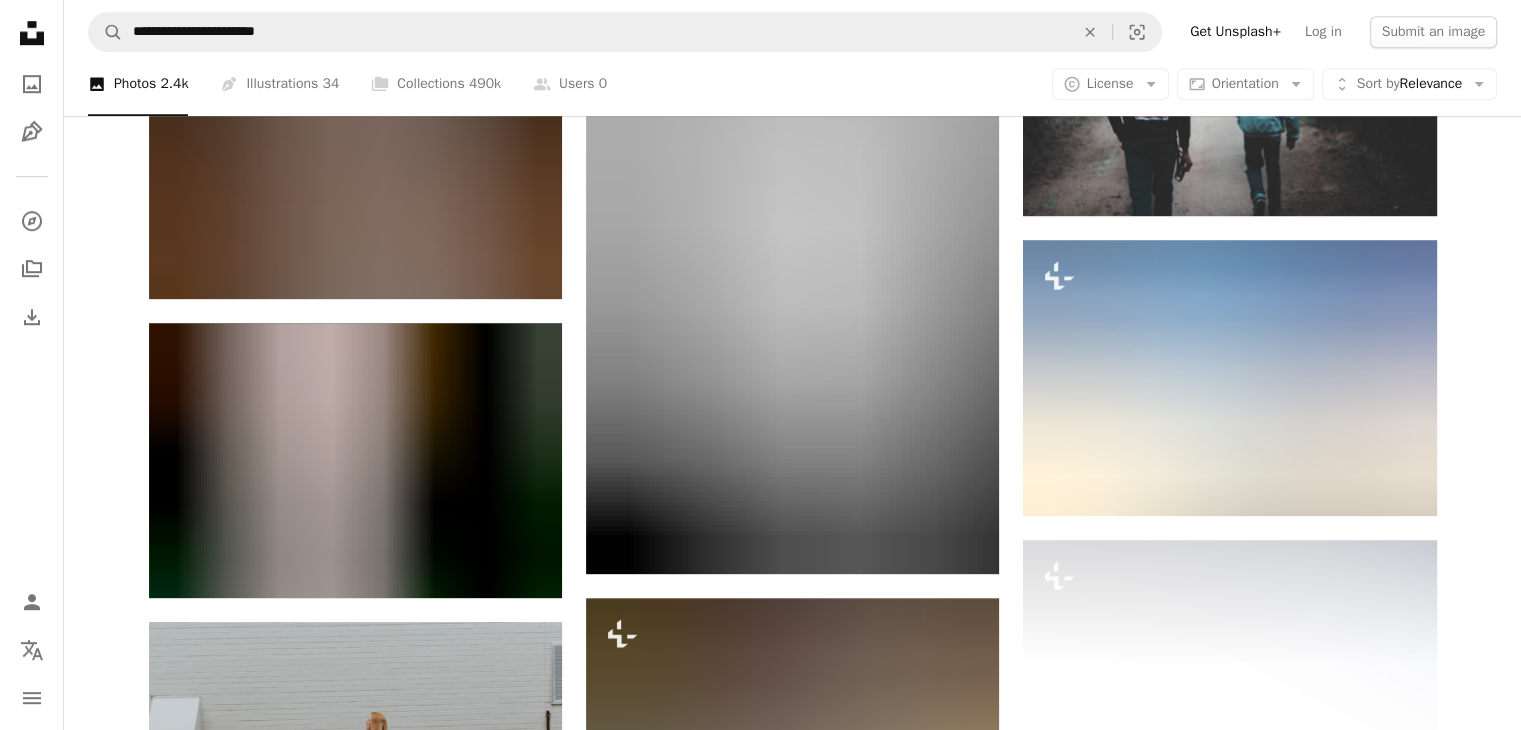 scroll, scrollTop: 1448, scrollLeft: 0, axis: vertical 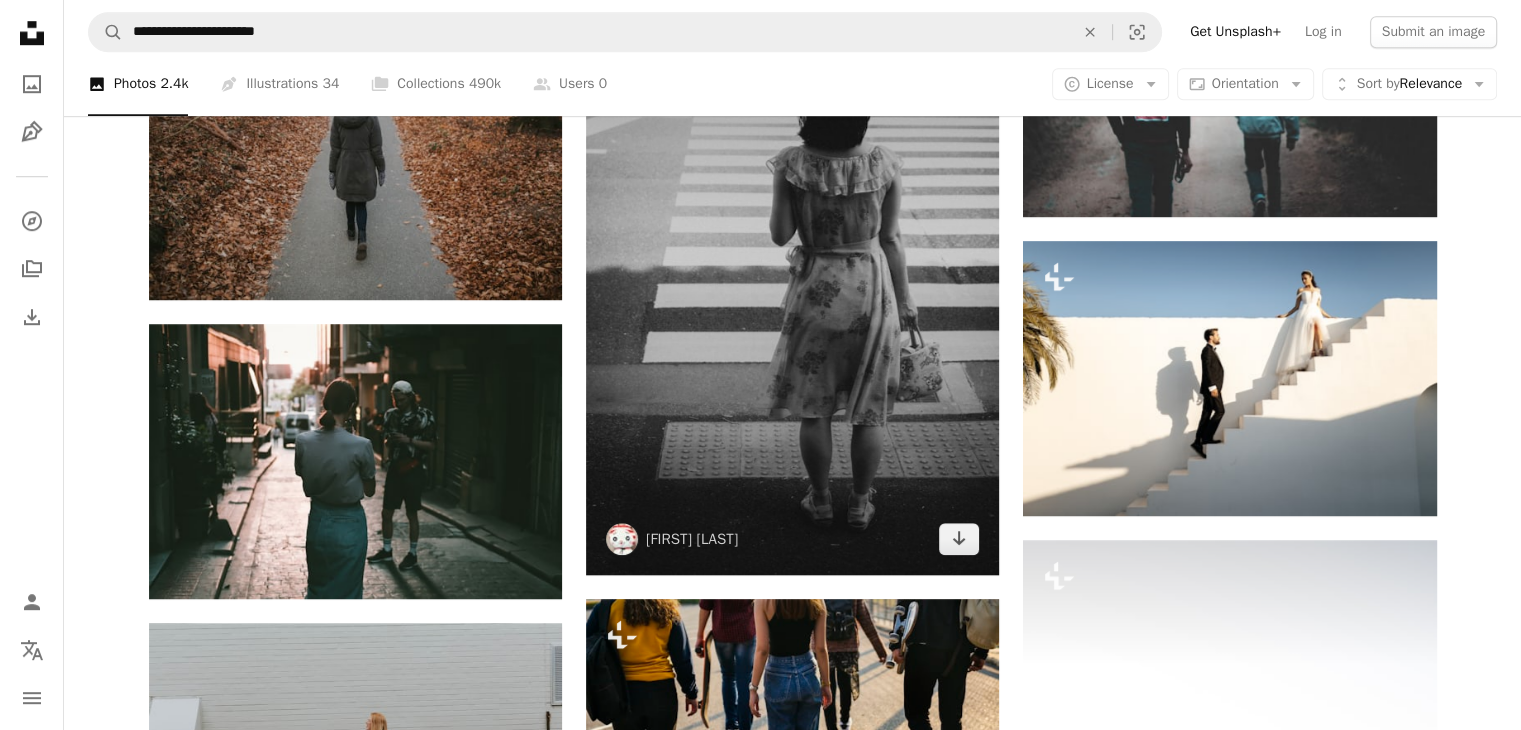click at bounding box center (792, 265) 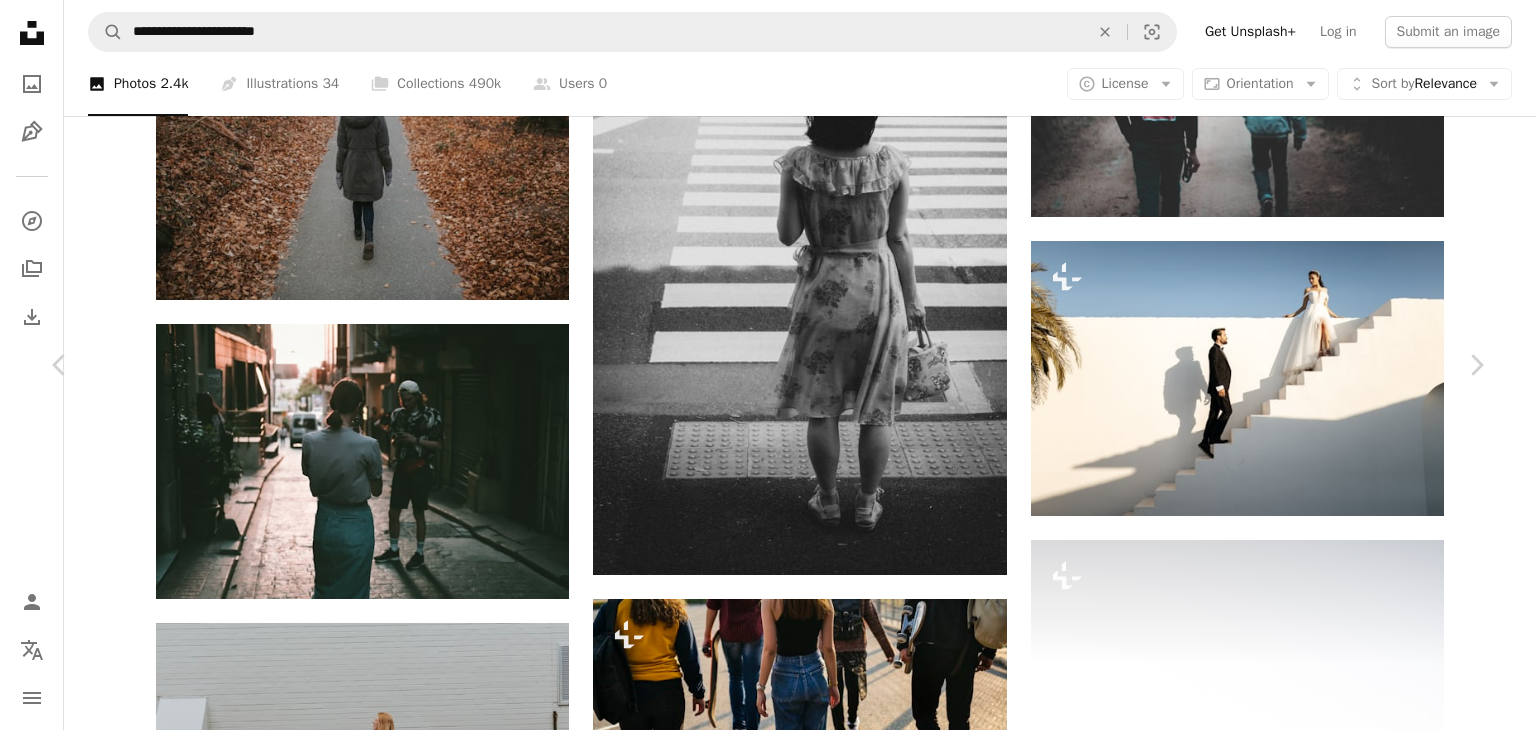 click on "Download free" at bounding box center (1287, 2572) 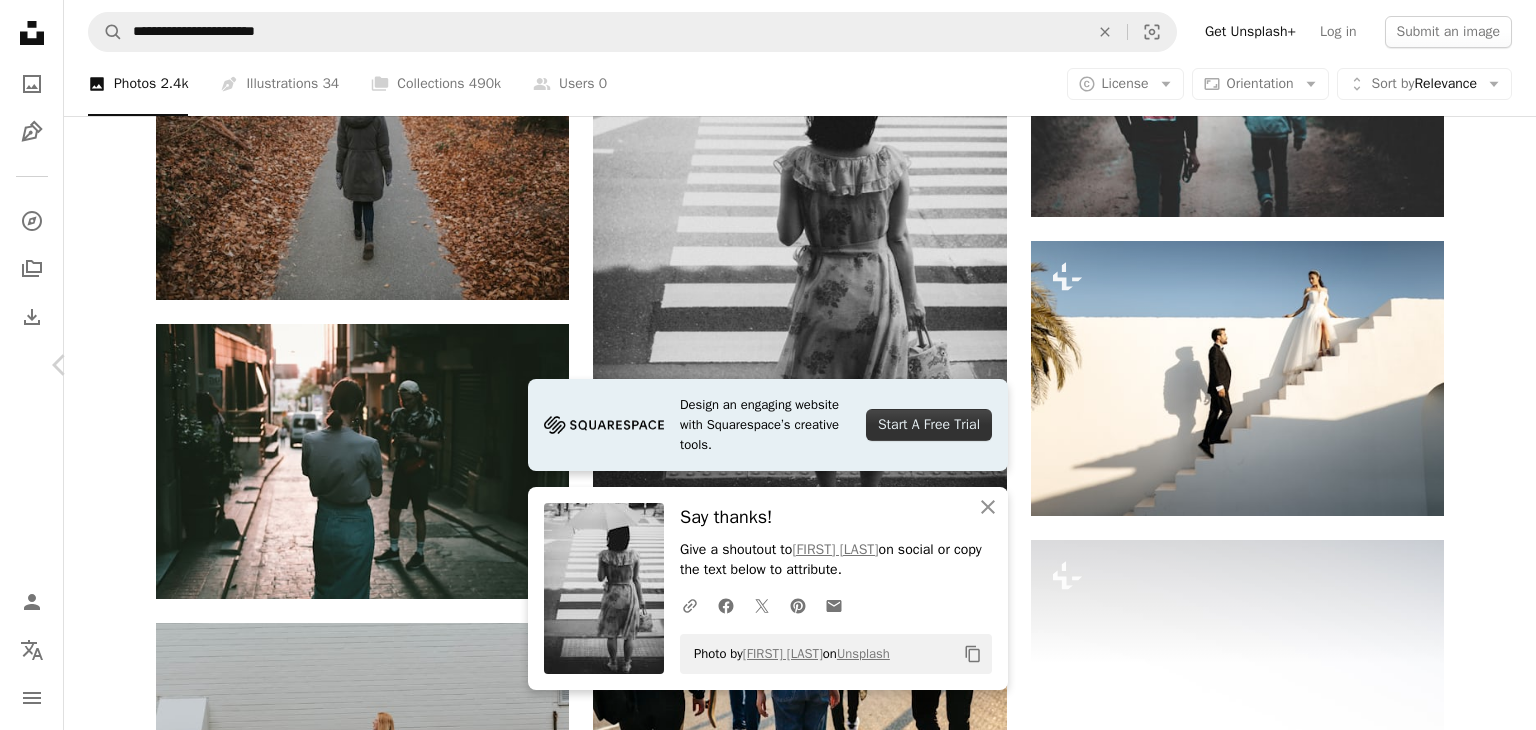 click on "Chevron right" at bounding box center (1476, 365) 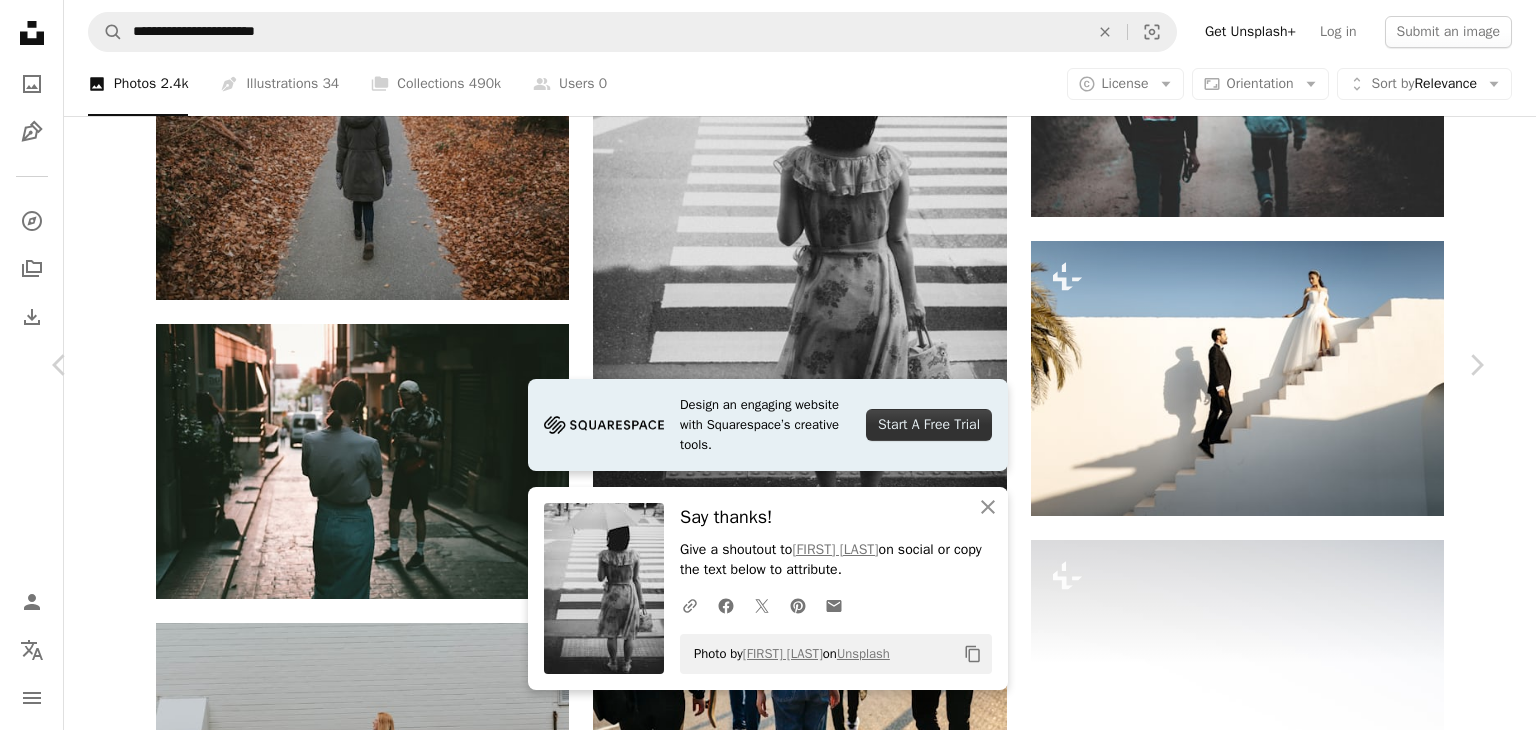 click on "An X shape Chevron left Chevron right Use personalization tools across SMS campaigns to boost ROI from the first launch. Sign Up An X shape Close Say thanks! Give a shoutout to  [FIRST] [LAST]  on social or copy the text below to attribute. A URL sharing icon (chains) Facebook icon X (formerly Twitter) icon Pinterest icon An envelope Photo by  [FIRST] [LAST]  on  Unsplash
Copy content Ahmed For  Unsplash+ A heart A plus sign Edit image   Plus sign for Unsplash+ A lock   Download Zoom in ––– ––  –– ––– –––– –––– ––– ––  –– ––– –––– –––– ––– ––  –– ––– –––– –––– A forward-right arrow Share More Actions –––   – –––  – – ––  – ––––. ––– ––– ––––  –––– ––– ––– – –––– –––– ––– –––   –––– –––– From this series Chevron right Plus sign for Unsplash+ Plus sign for Unsplash+ Plus sign for Unsplash+ Plus sign for Unsplash+ Plus sign for Unsplash+ Plus sign for Unsplash+ Plus sign for Unsplash+ Plus sign for Unsplash+ Ahmed" at bounding box center [768, 2890] 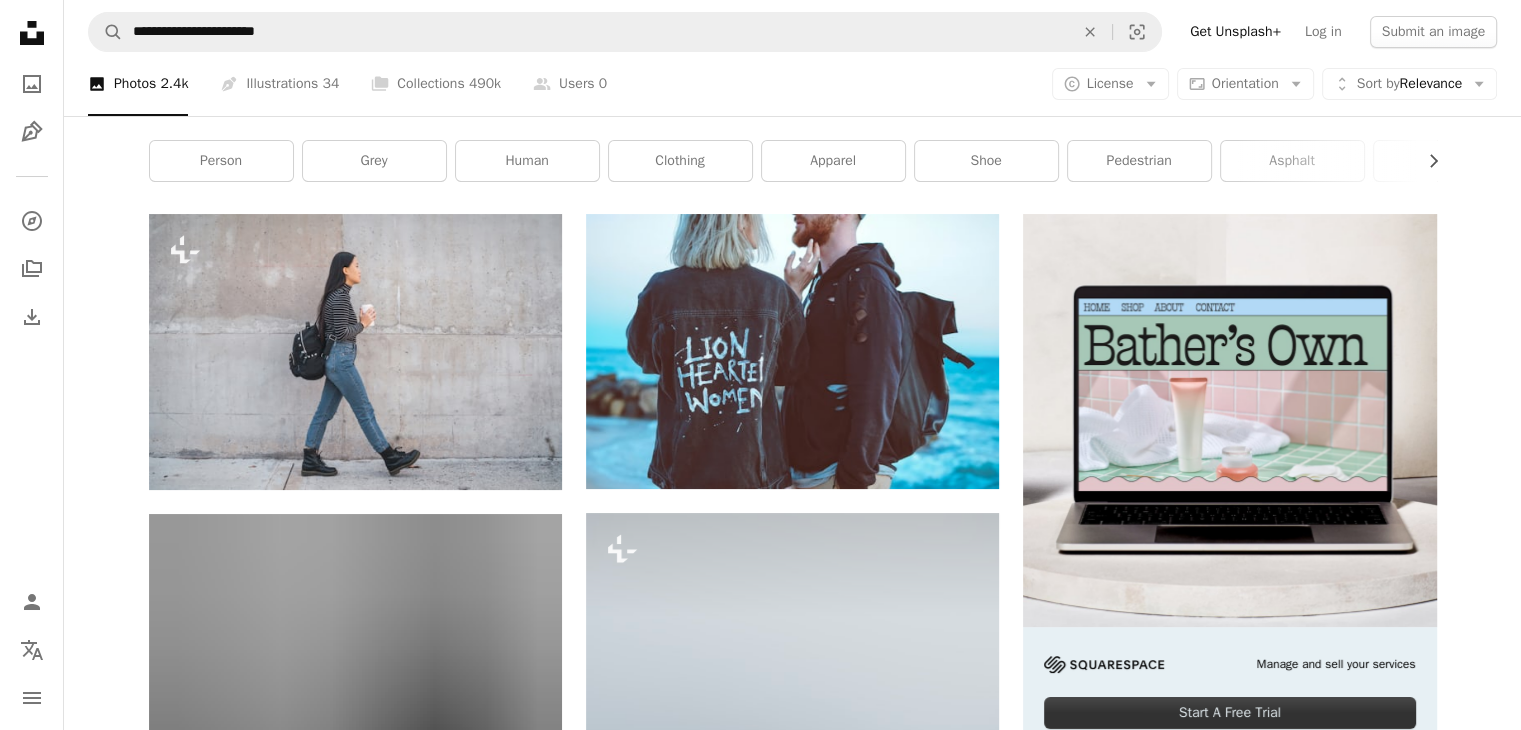 scroll, scrollTop: 0, scrollLeft: 0, axis: both 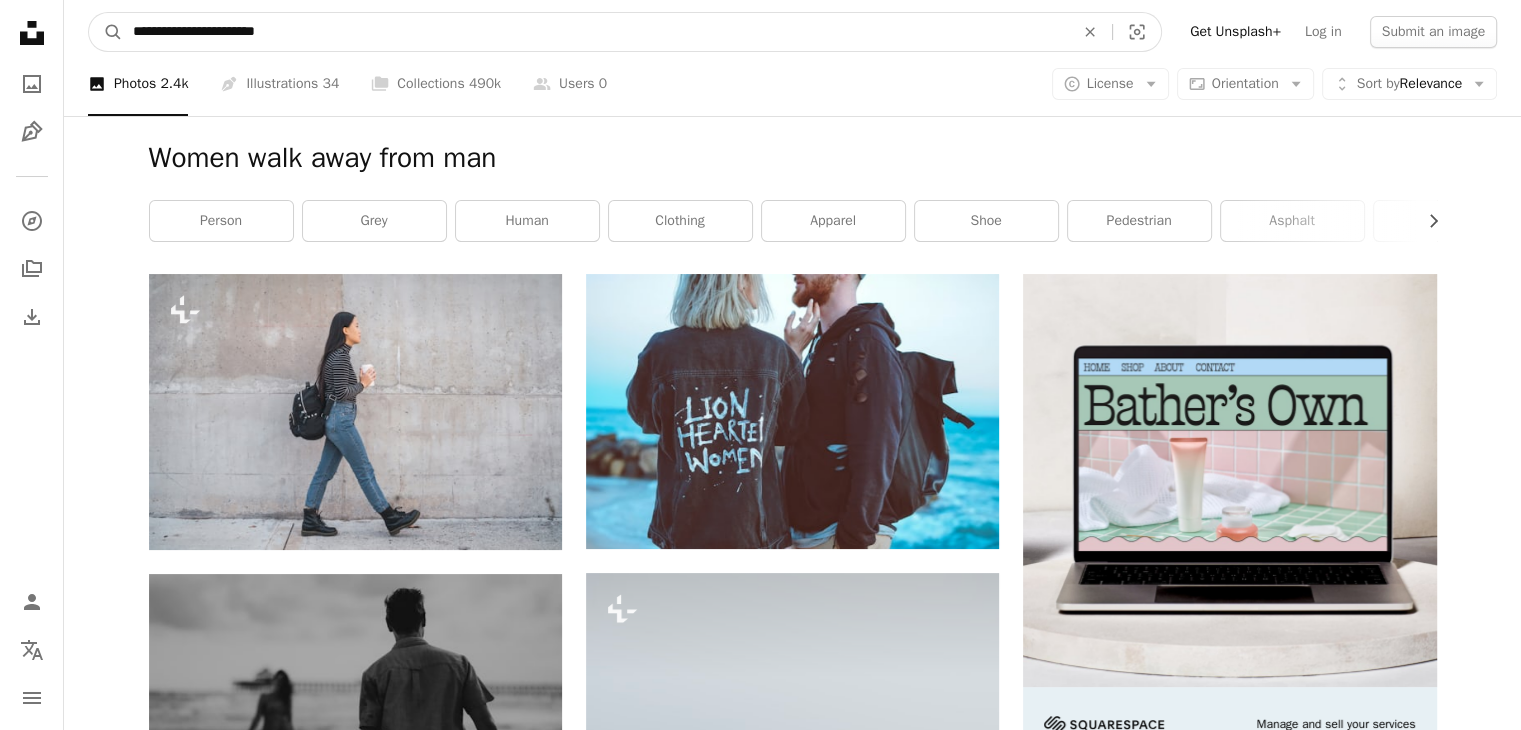 click on "**********" at bounding box center [595, 32] 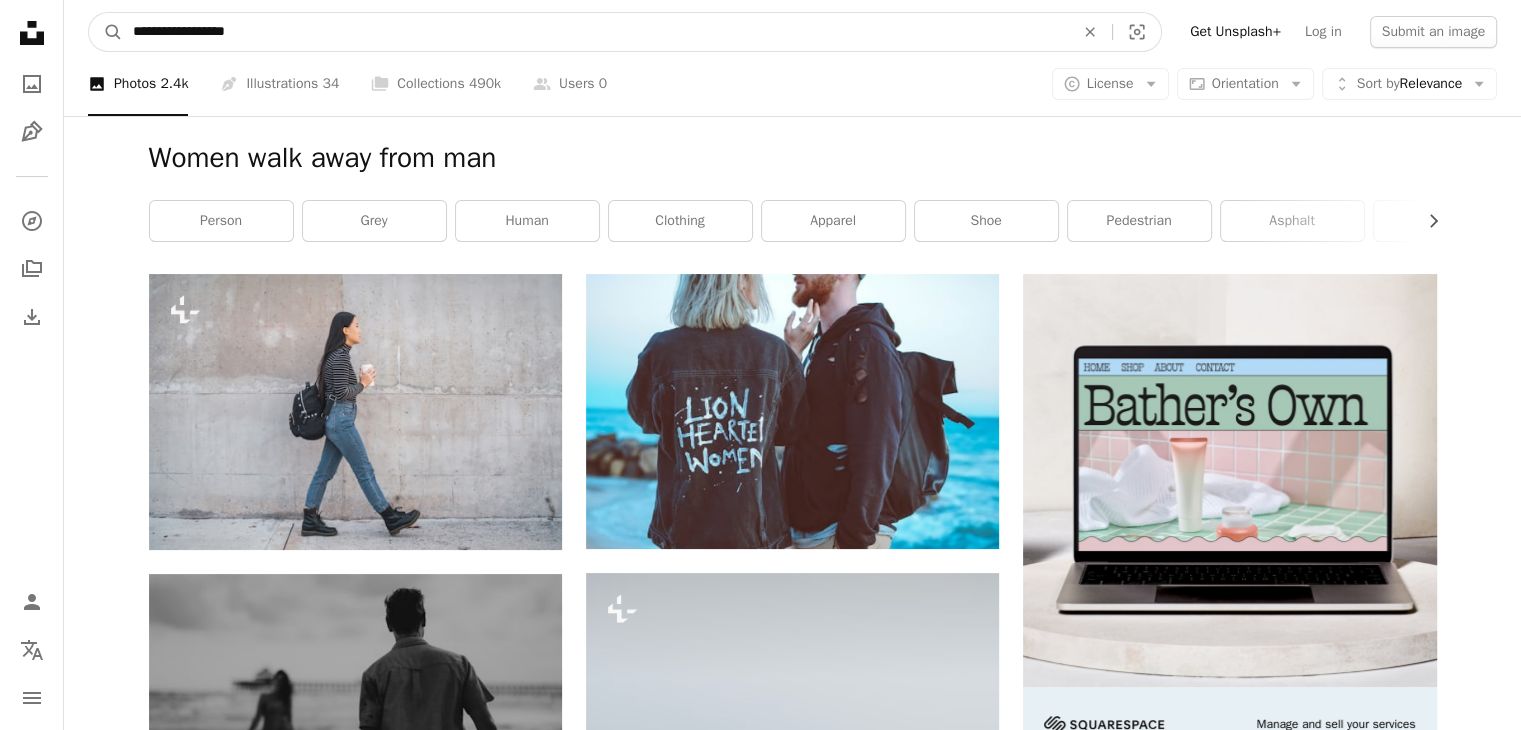 type on "**********" 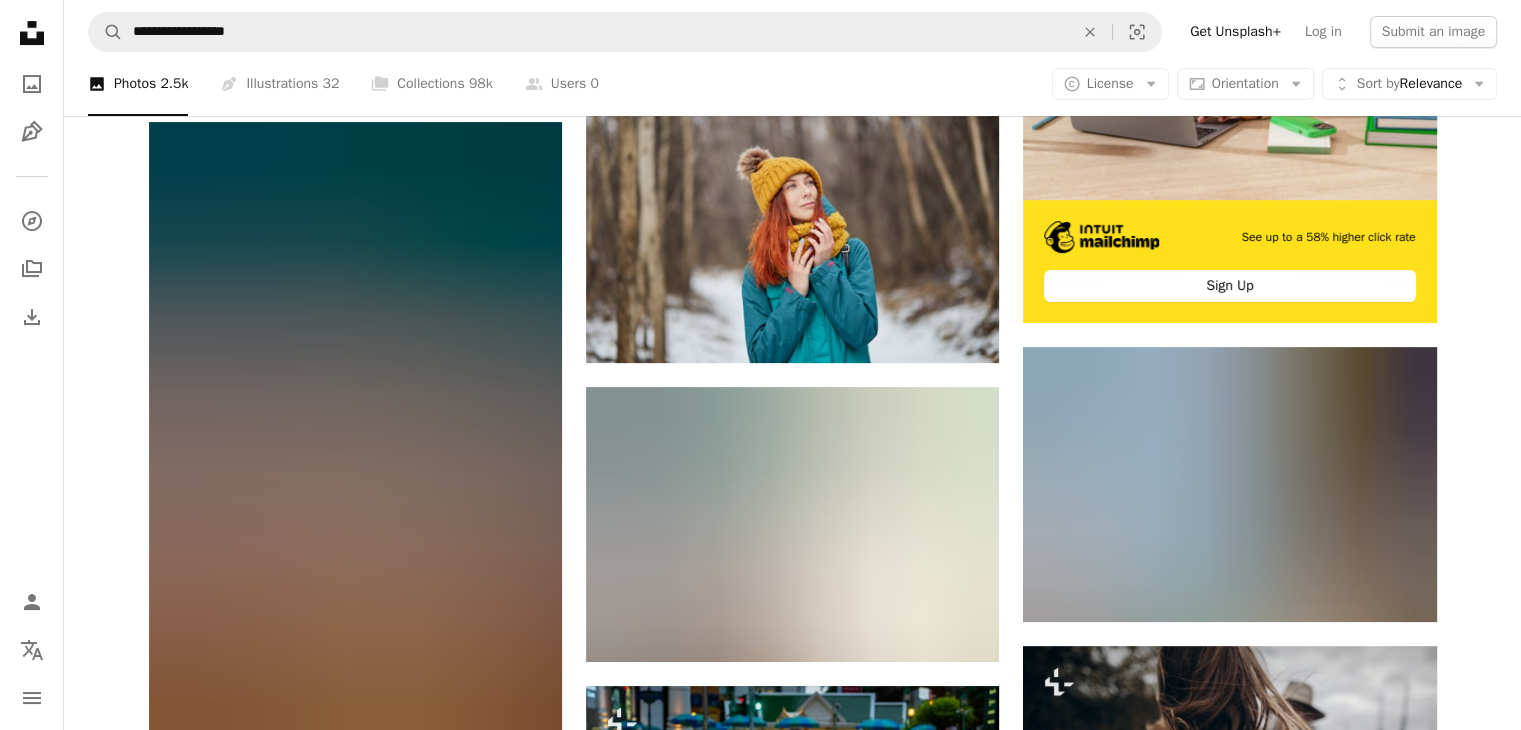 scroll, scrollTop: 0, scrollLeft: 0, axis: both 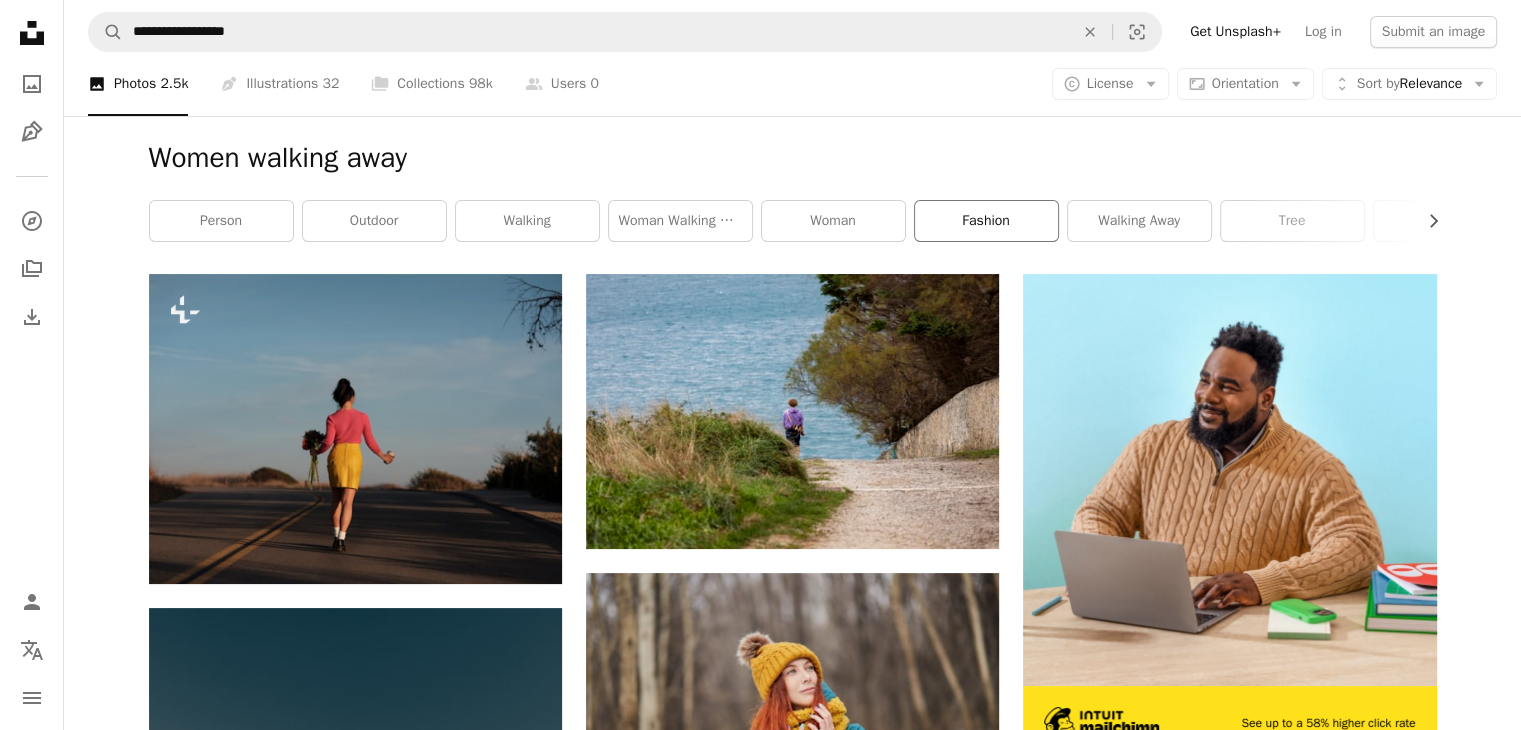 click on "fashion" at bounding box center (986, 221) 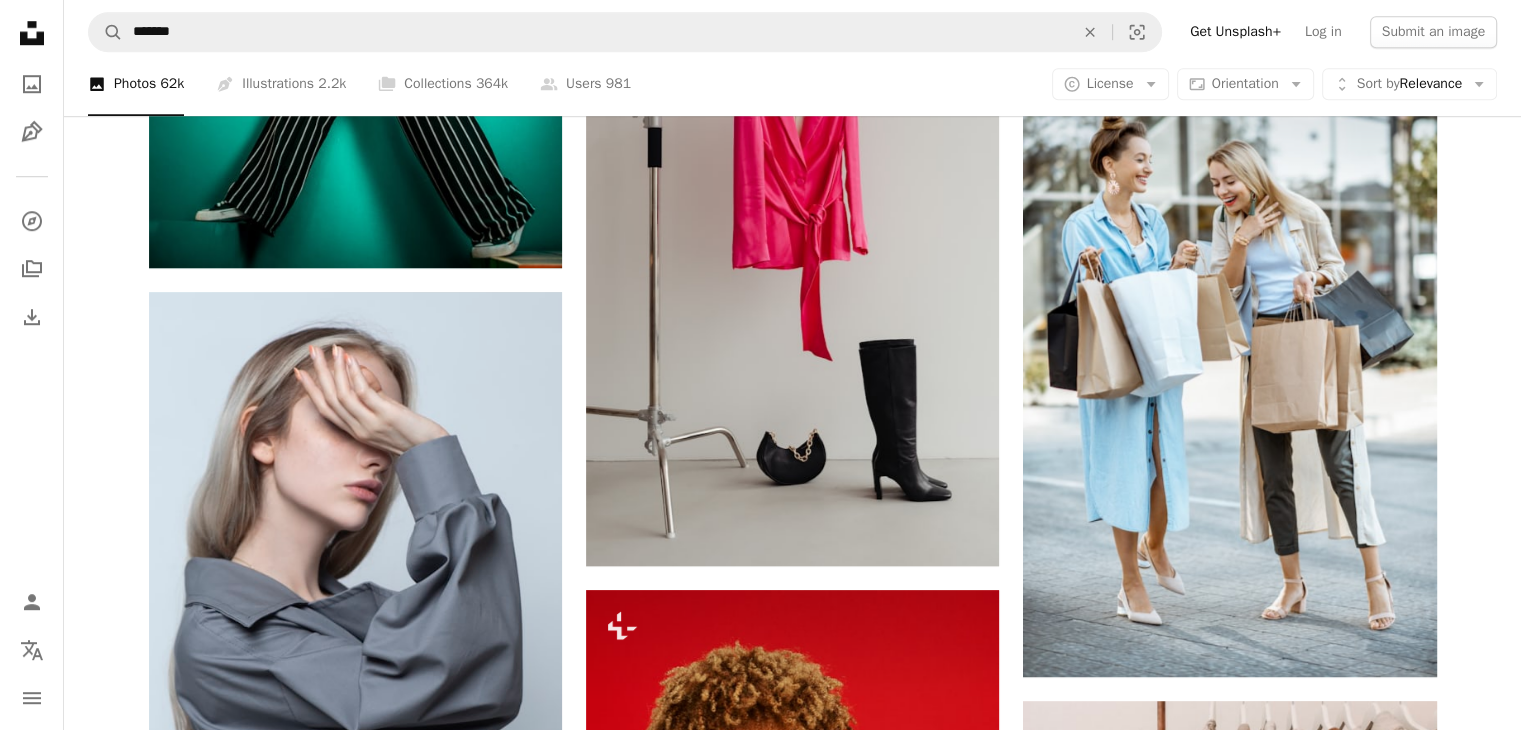 scroll, scrollTop: 0, scrollLeft: 0, axis: both 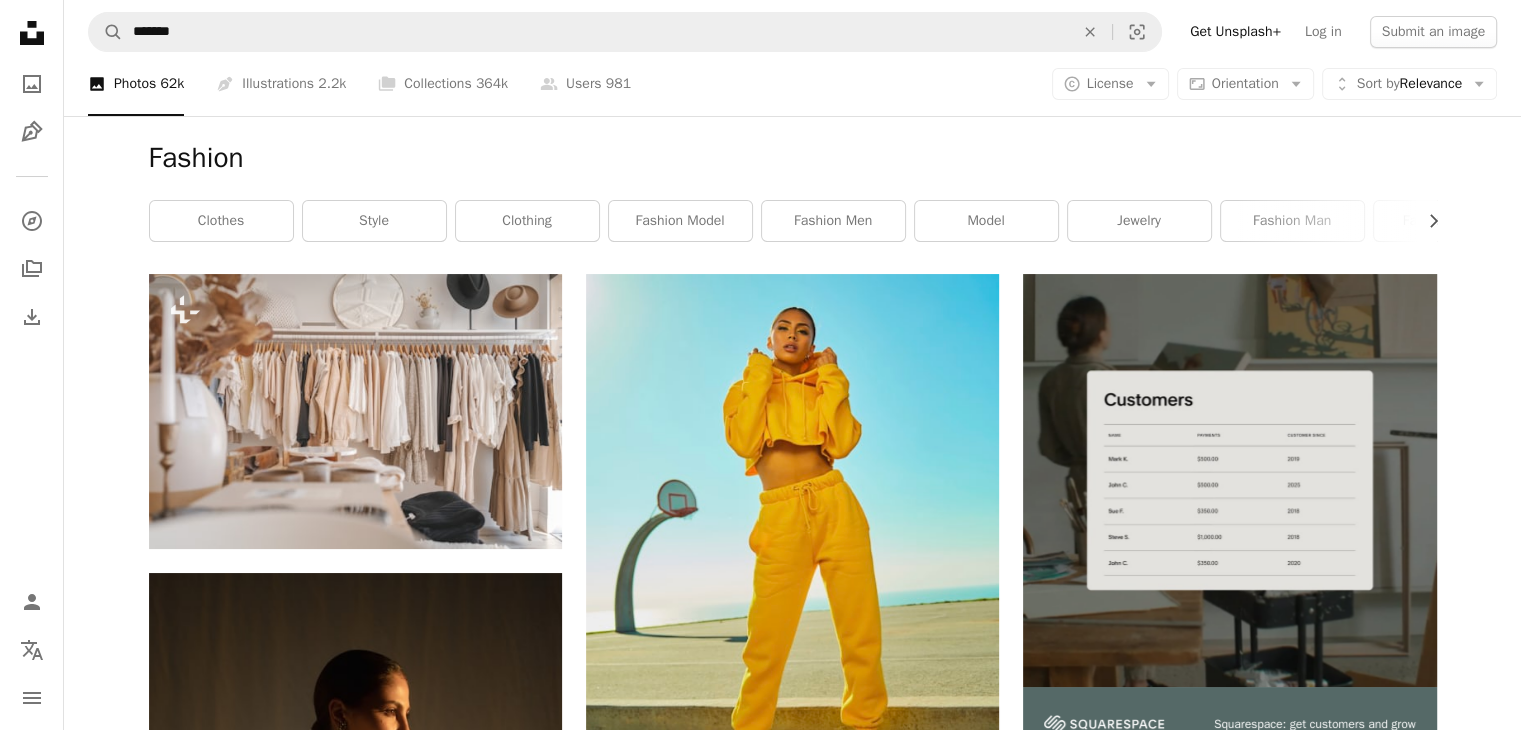 click on "fashion model" at bounding box center (680, 221) 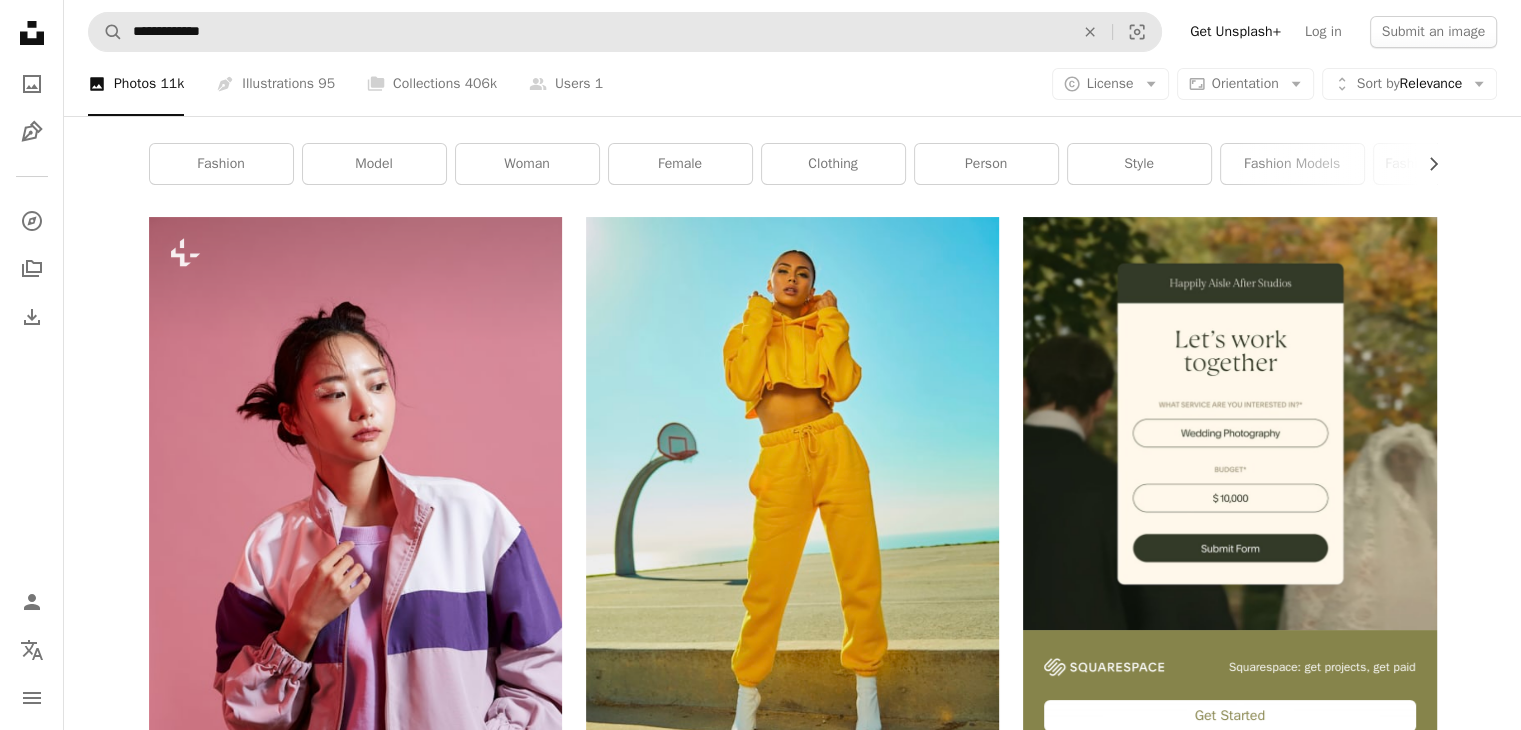 scroll, scrollTop: 0, scrollLeft: 0, axis: both 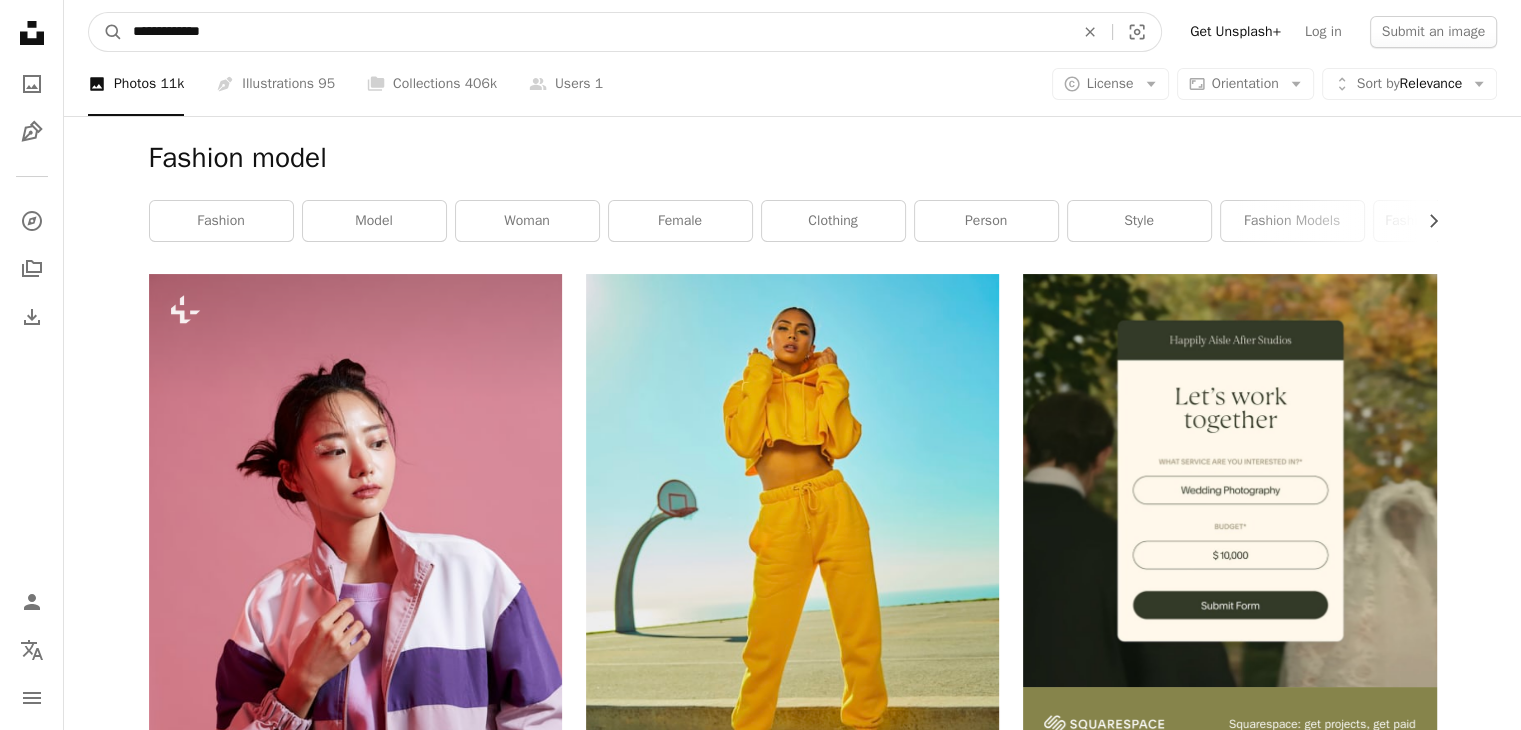 click on "**********" at bounding box center (595, 32) 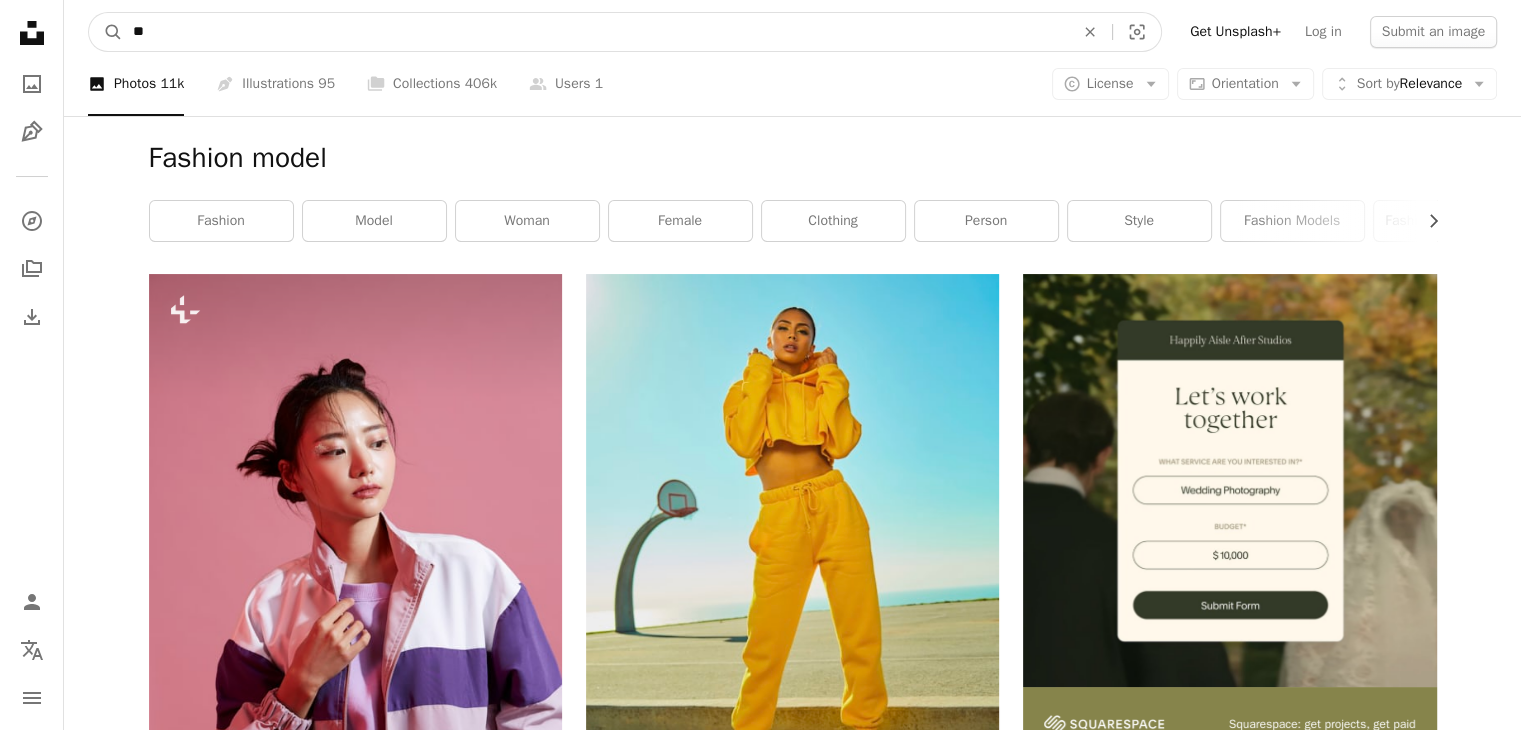 type on "*" 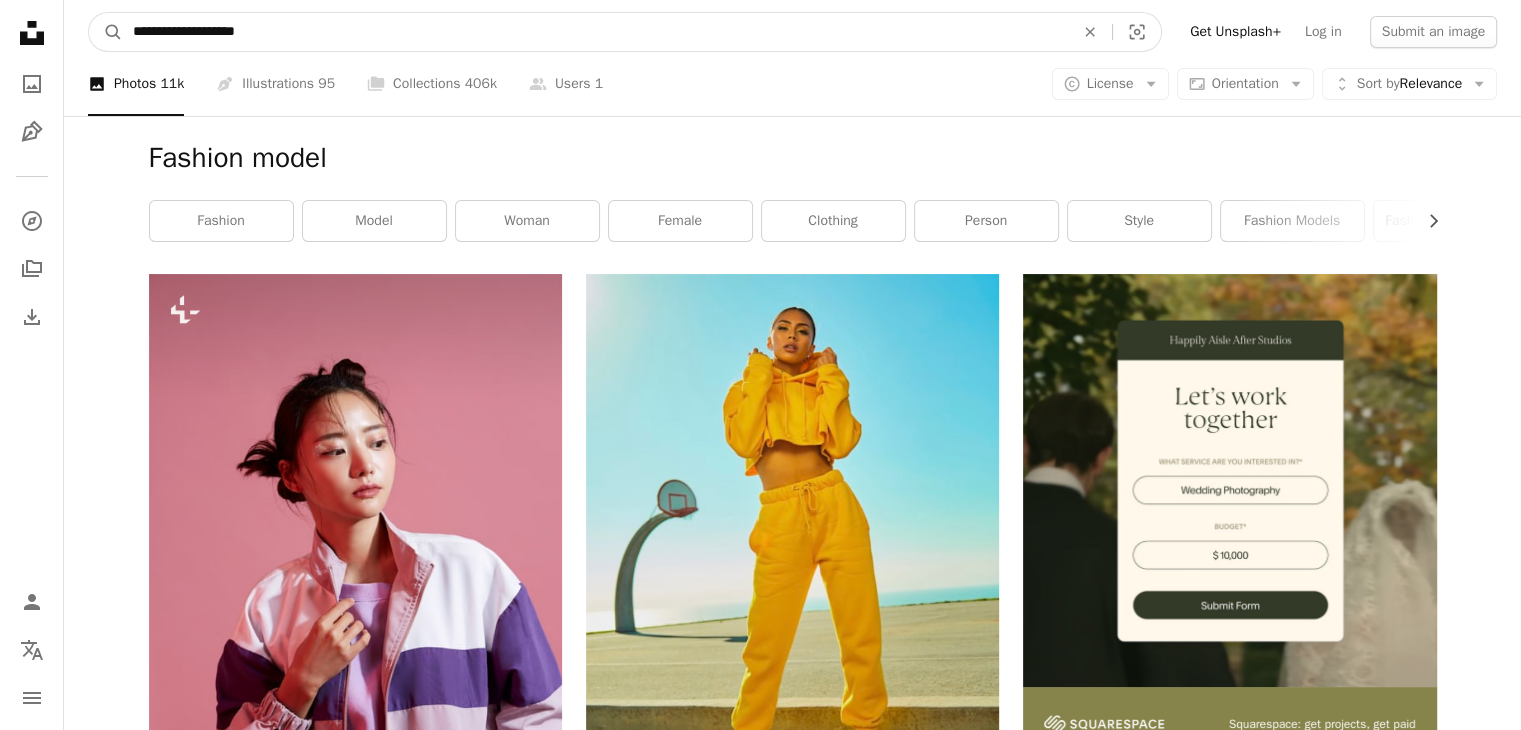 type on "**********" 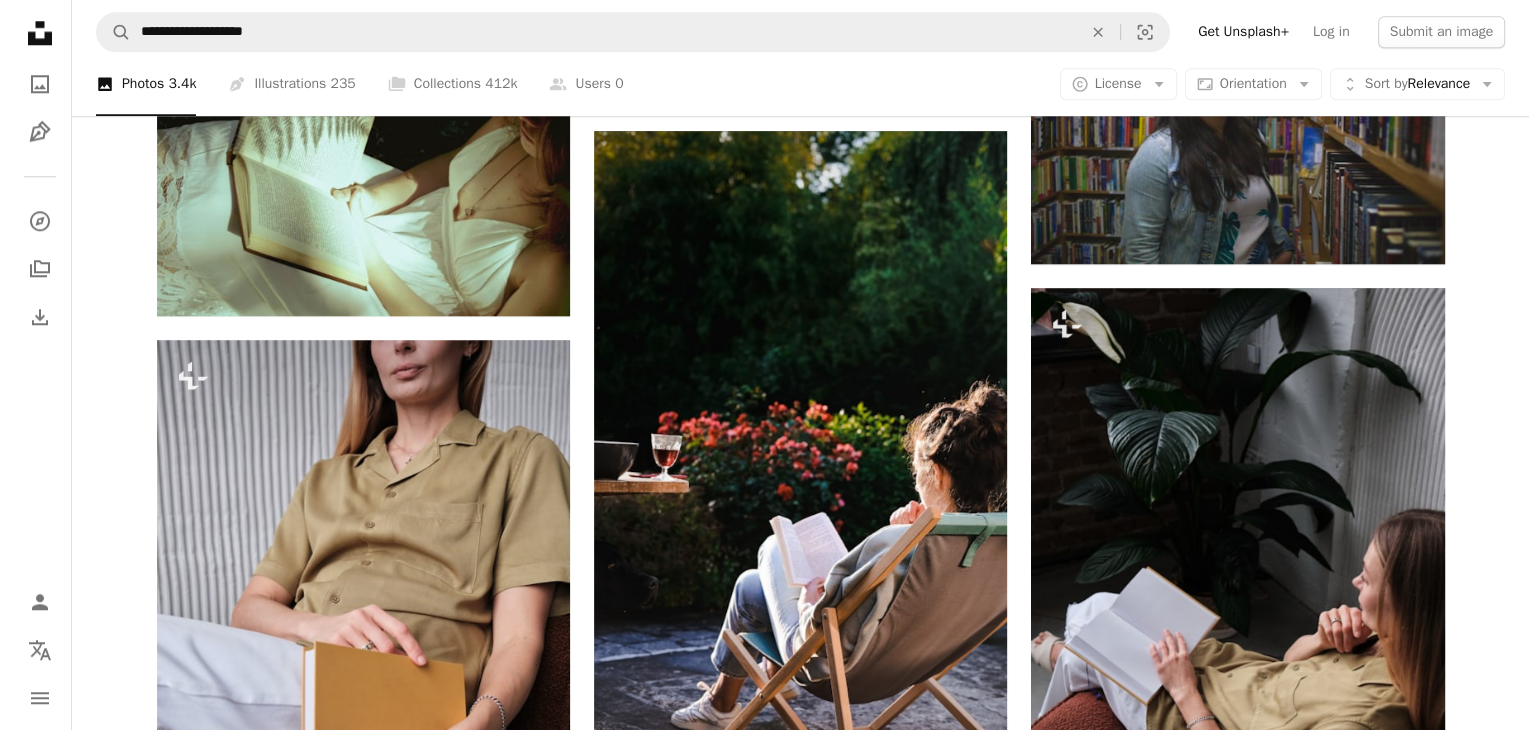 scroll, scrollTop: 2072, scrollLeft: 0, axis: vertical 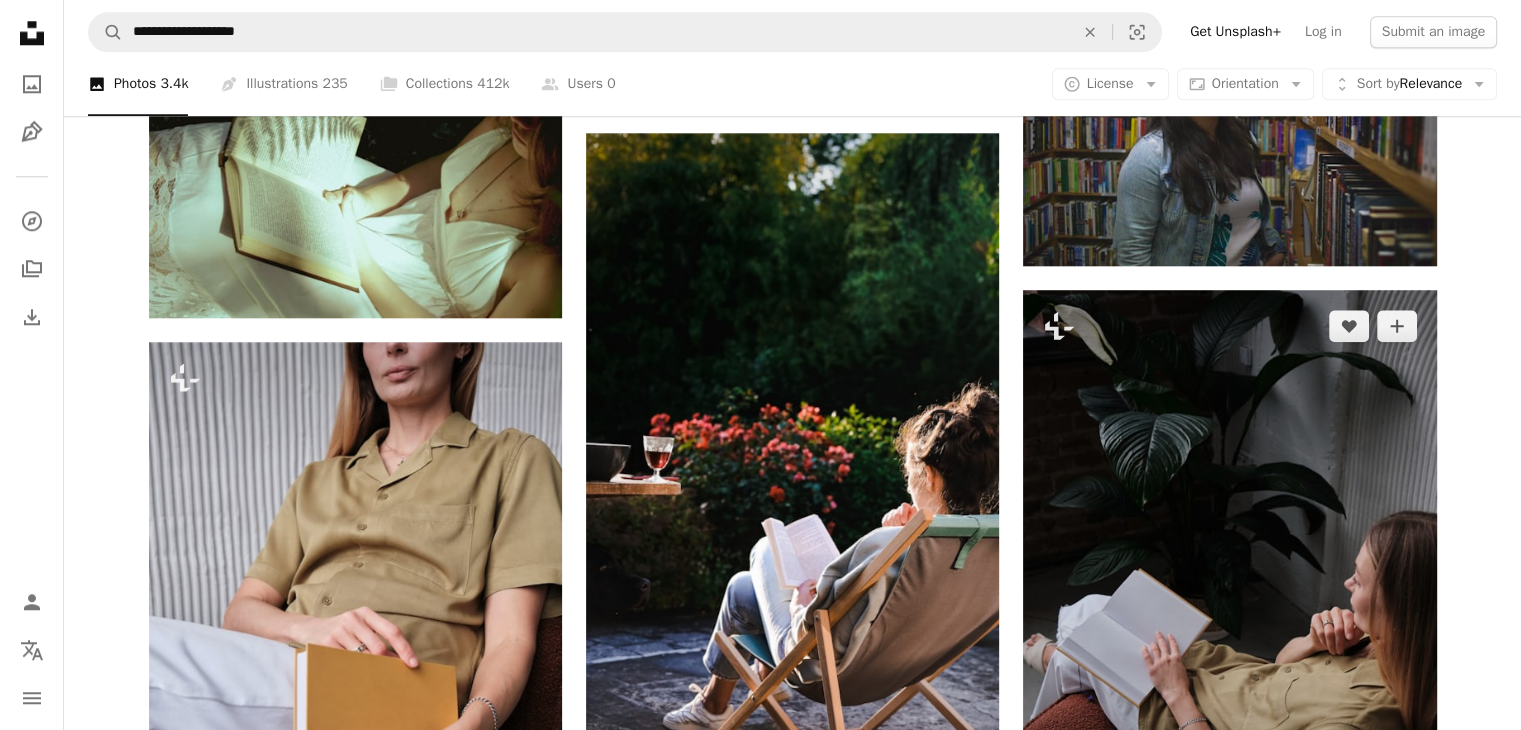 click at bounding box center [1229, 600] 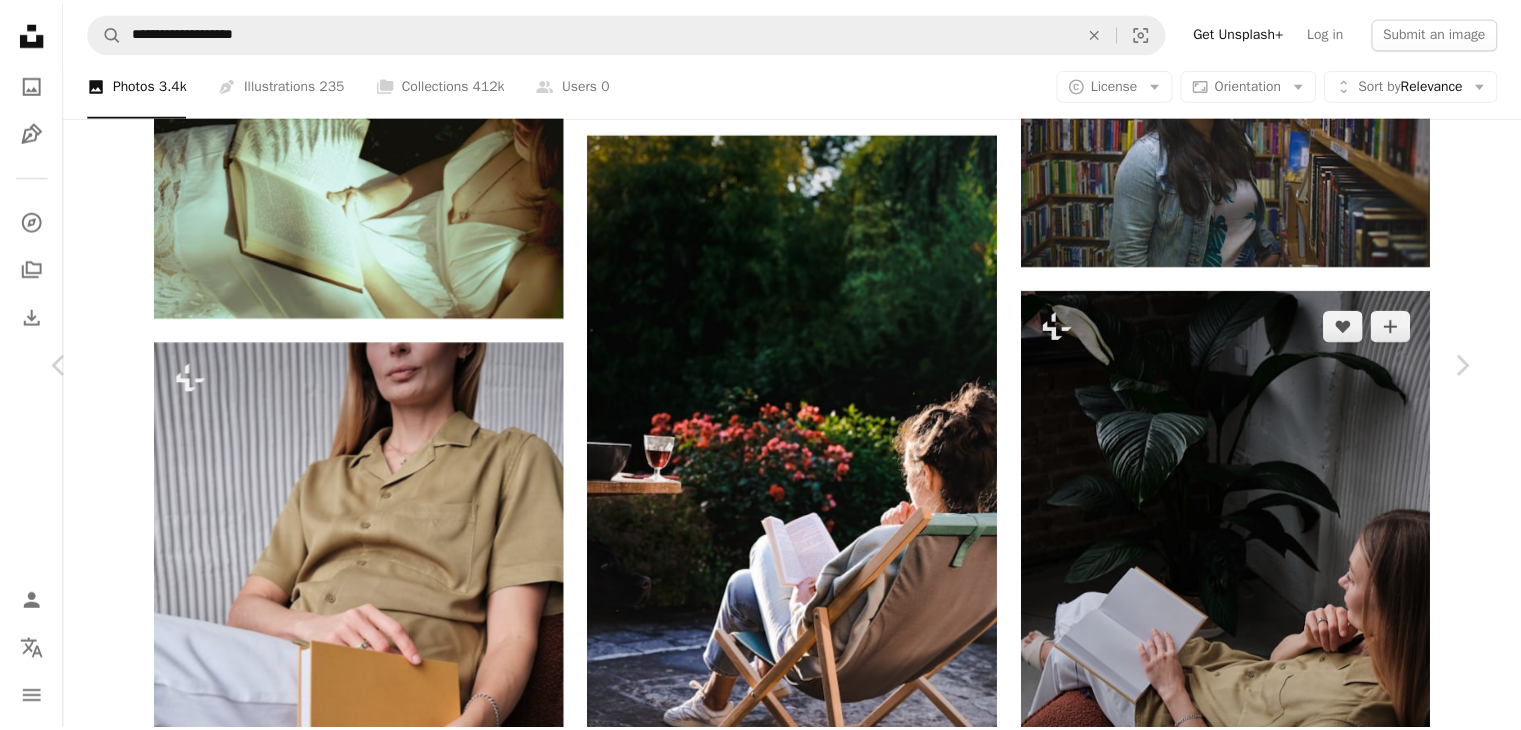scroll, scrollTop: 0, scrollLeft: 0, axis: both 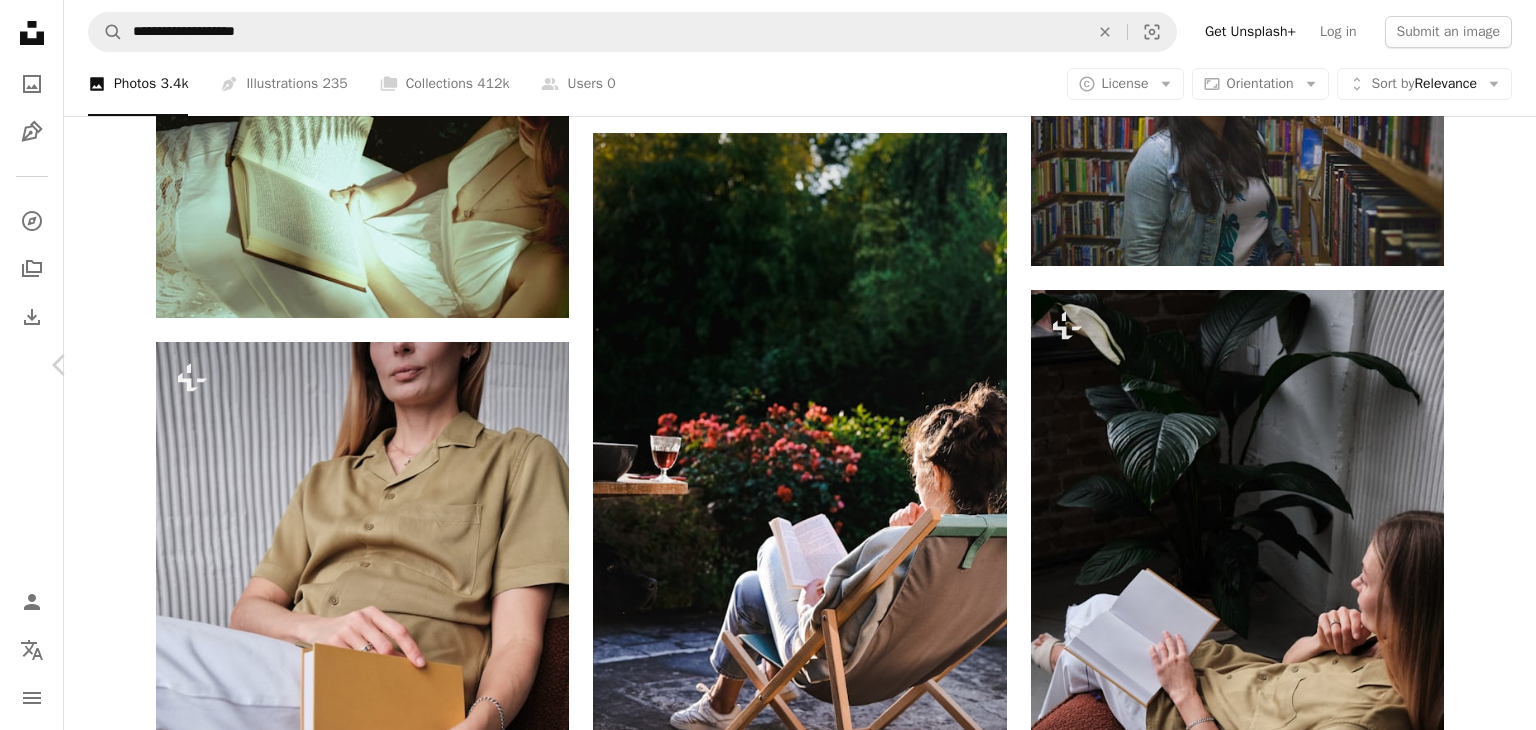 click on "Chevron right" at bounding box center [1476, 365] 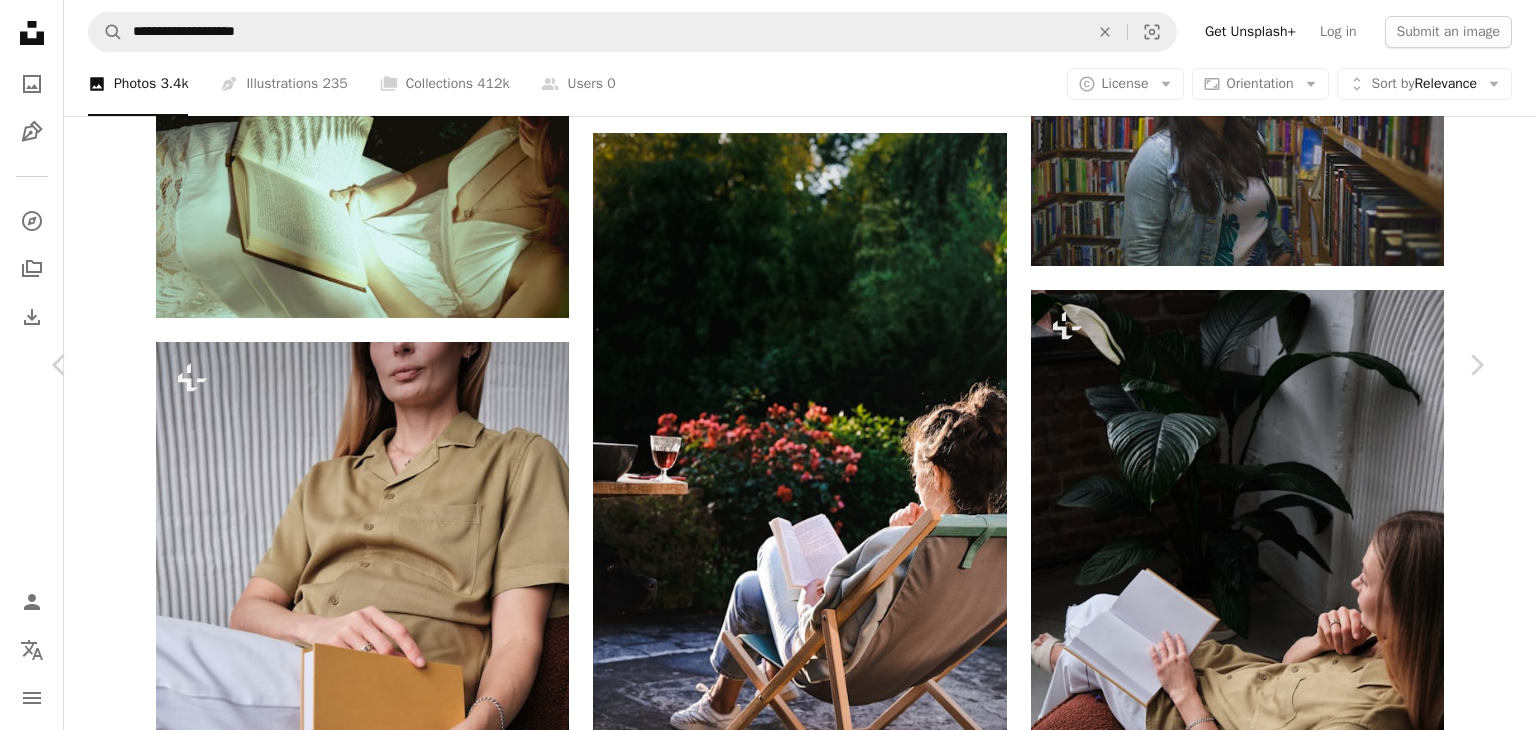 click on "An X shape Chevron left Chevron right [FIRST] [LAST] 🇨🇦 priscilladupreez A heart A plus sign Edit image   Plus sign for Unsplash+ Download free Chevron down Zoom in ––– ––  –– ––– –––– –––– ––– ––  –– ––– –––– –––– ––– ––  –– ––– –––– –––– A forward-right arrow Share Info icon Info More Actions –––   – –––  – – ––  – ––––. ––– ––– ––––  –––– ––– ––– – –––– –––– ––– –––   –––– –––– Browse premium related images on iStock  |  Save 20% with code UNSPLASH20 Related images A heart A plus sign [FIRST] [LAST] 🇨🇦 Arrow pointing down Plus sign for Unsplash+ A heart A plus sign [FIRST] [LAST] Arrow pointing down A heart A plus sign [FIRST] [LAST] A heart" at bounding box center (768, 3036) 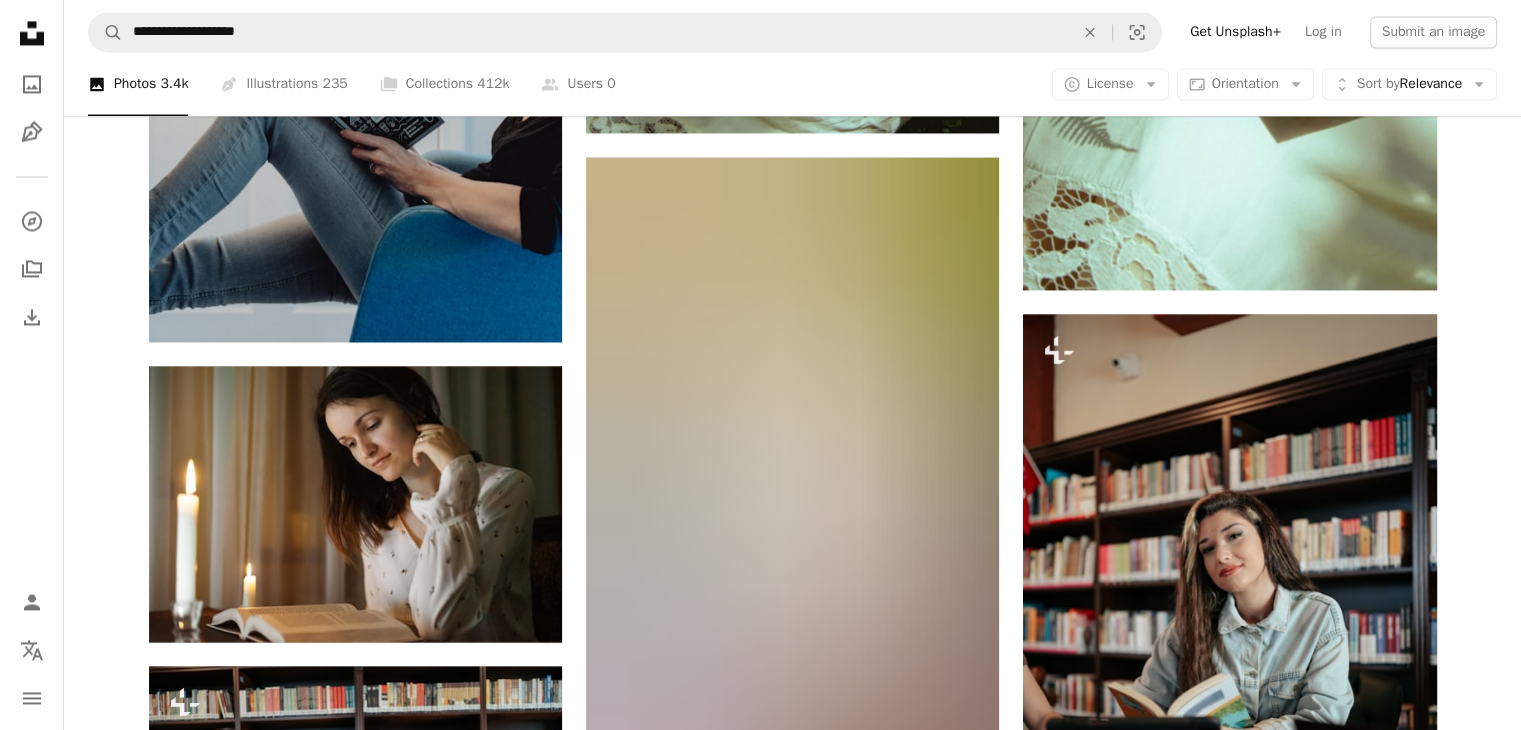 scroll, scrollTop: 3336, scrollLeft: 0, axis: vertical 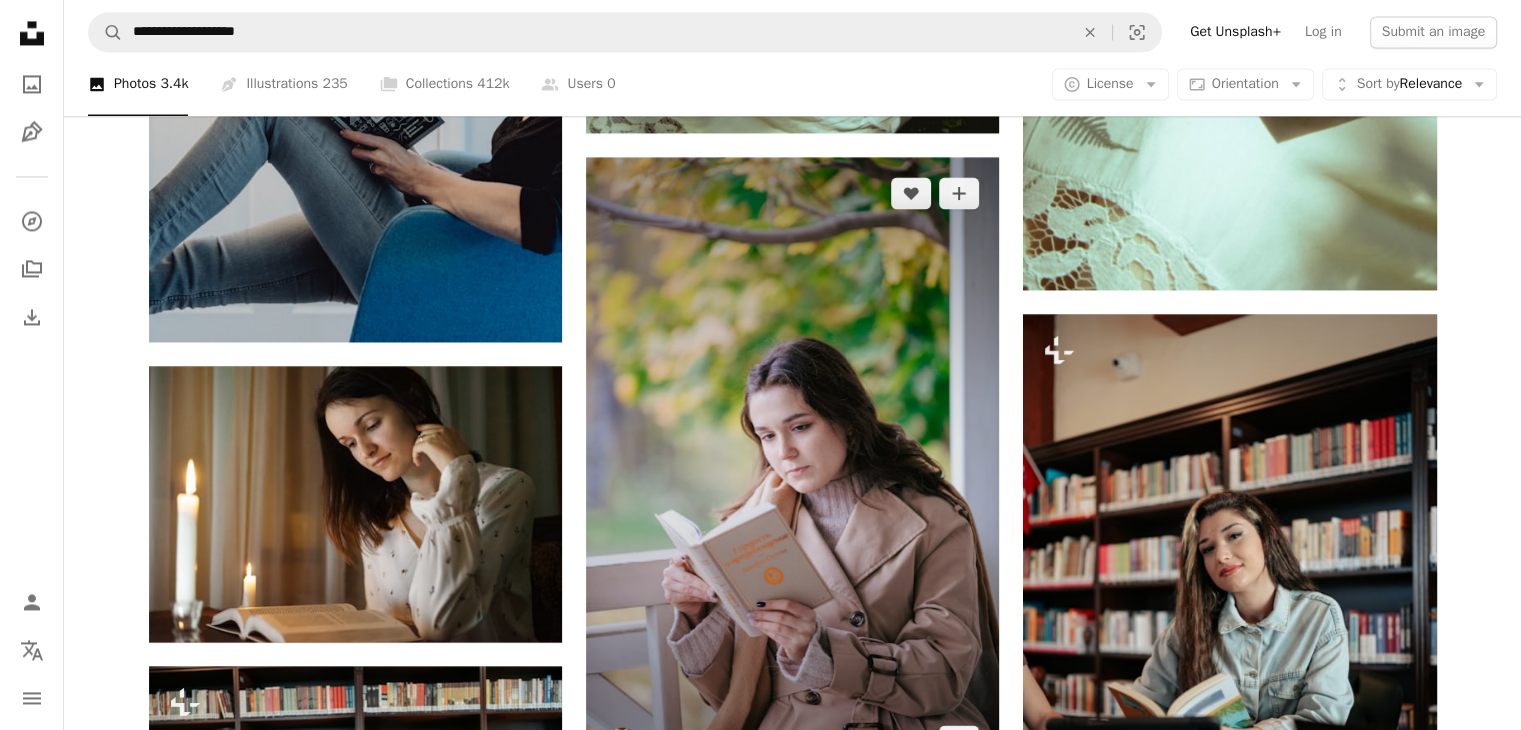 click at bounding box center [792, 467] 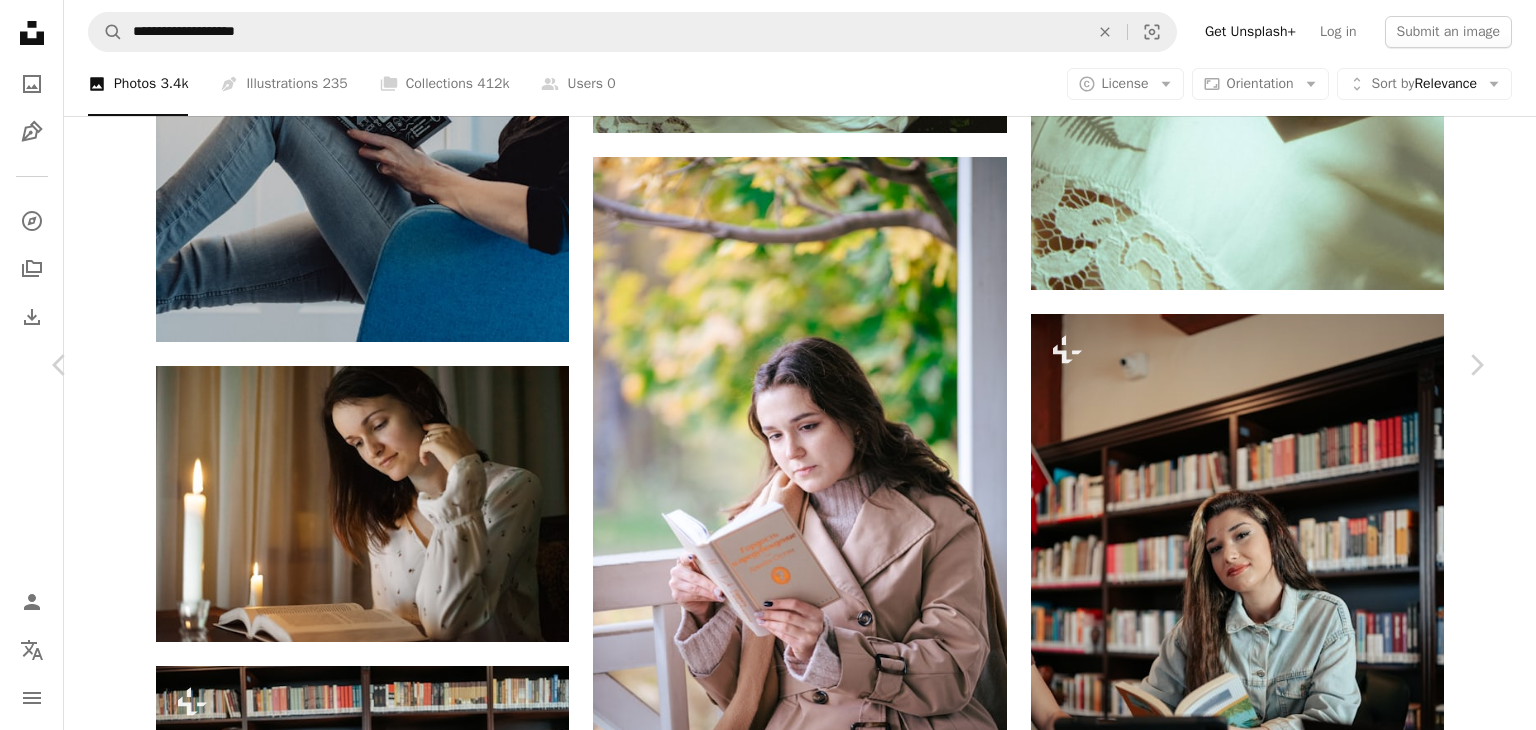 click on "Download free" at bounding box center [1287, 4525] 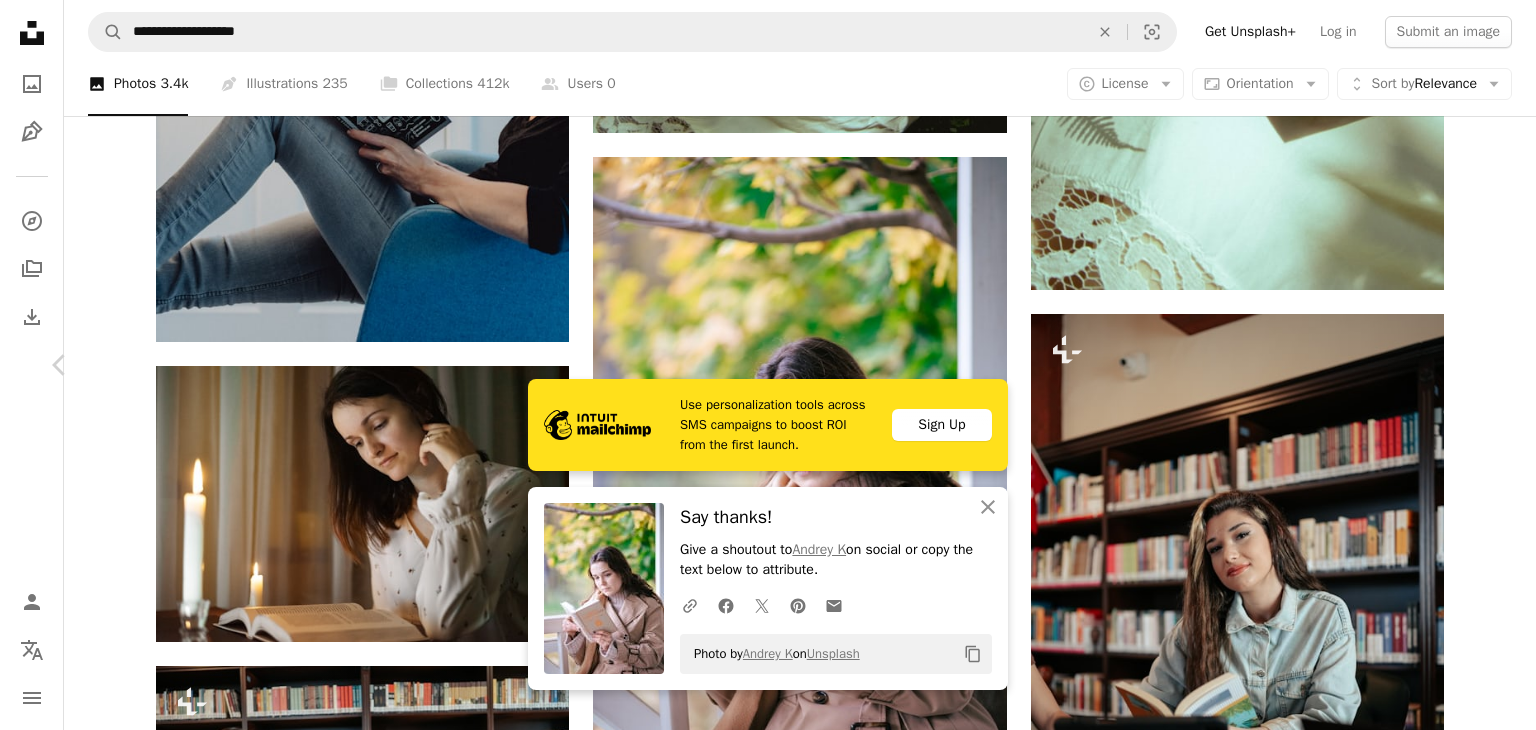 click on "Chevron right" at bounding box center [1476, 365] 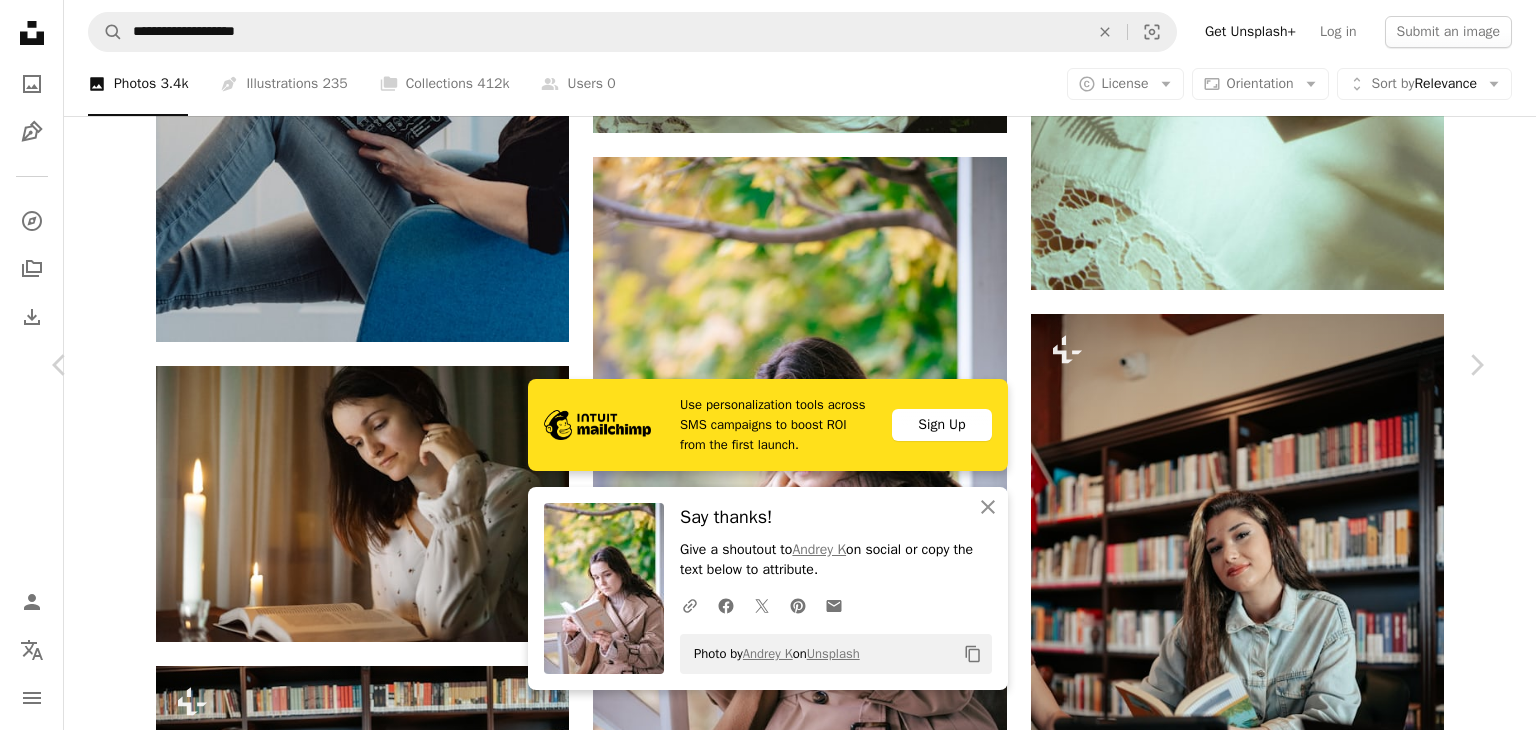 click on "An X shape Chevron left Chevron right Use personalization tools across SMS campaigns to boost ROI from the first launch. Sign Up An X shape Close Say thanks! Give a shoutout to  [USERNAME]  on social or copy the text below to attribute. A URL sharing icon (chains) Facebook icon X (formerly Twitter) icon Pinterest icon An envelope Photo by  [USERNAME]  on  Unsplash
Copy content Some Tale Available for hire A checkmark inside of a circle A heart A plus sign Edit image   Plus sign for Unsplash+ Download free Chevron down Zoom in Views 521,207 Downloads 2,457 Featured in Photos ,  People ,  Spirituality A forward-right arrow Share Info icon Info More Actions If you like my photo and want to thank me, follow me on instagram. I will be very happy! Calendar outlined Published on  [MONTH] [DAY], [YEAR] Camera NIKON CORPORATION, NIKON D750 Safety Free to use under the  Unsplash License woman book candle reading romance femininity human chef home decor finger Public domain images  |  Related images A heart For" at bounding box center (768, 4843) 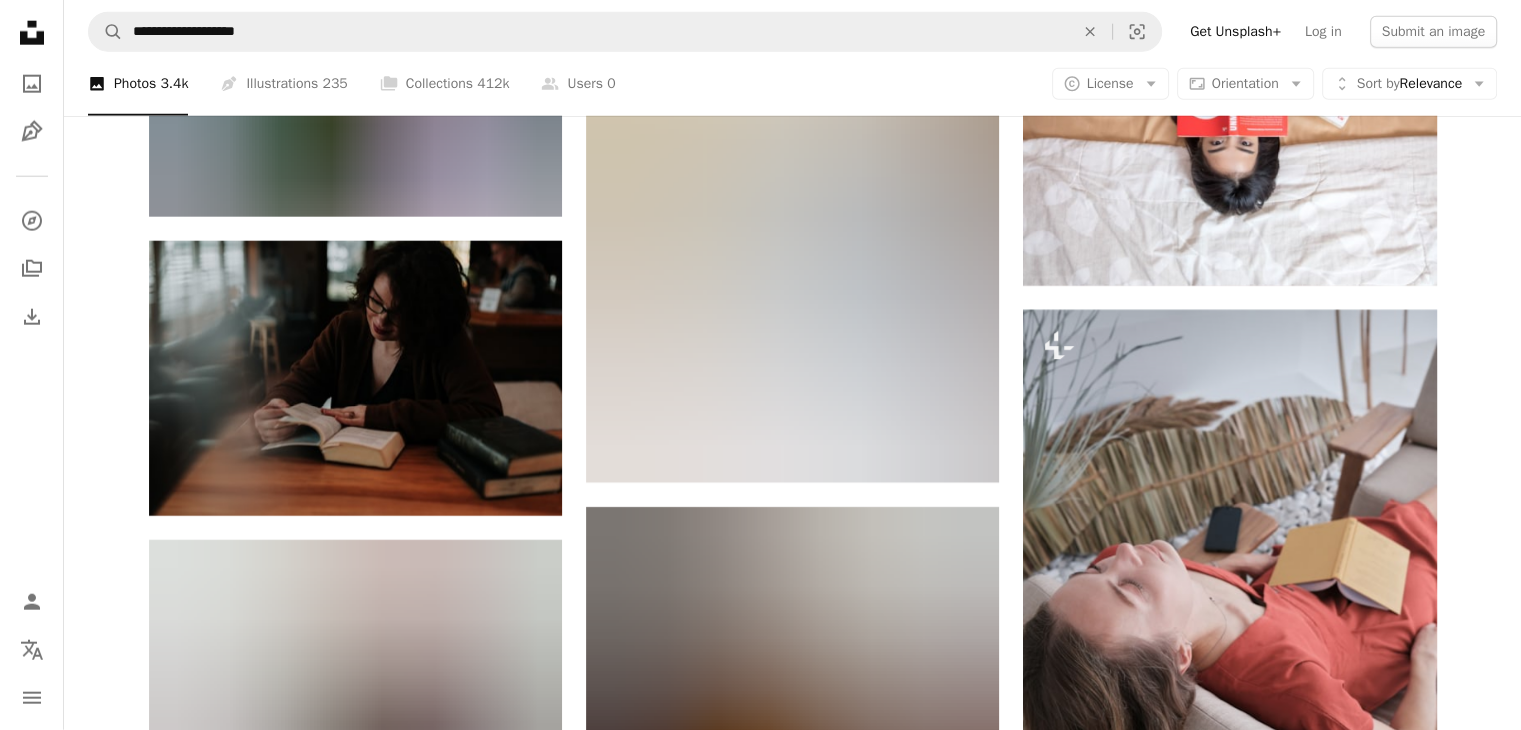 scroll, scrollTop: 5223, scrollLeft: 0, axis: vertical 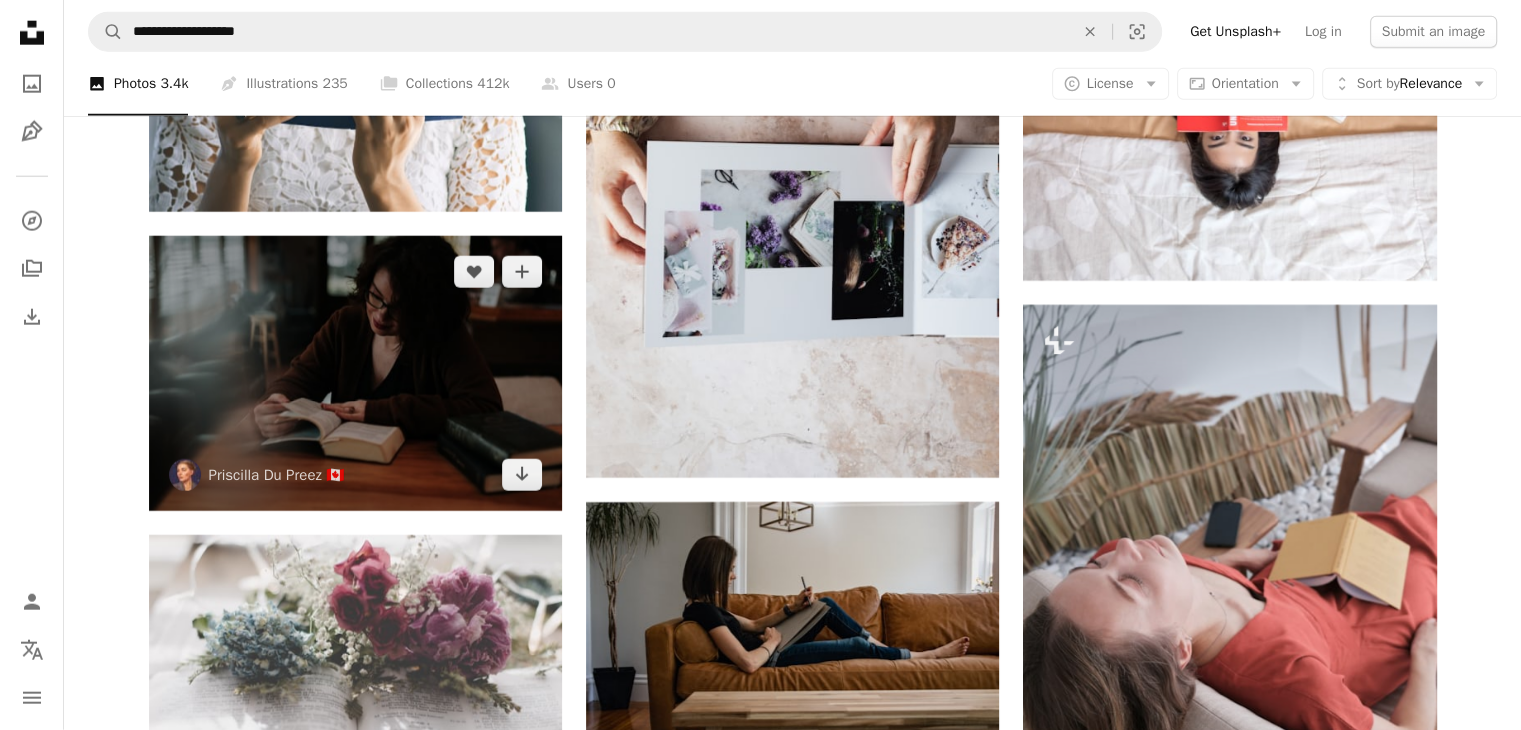 click at bounding box center [355, 373] 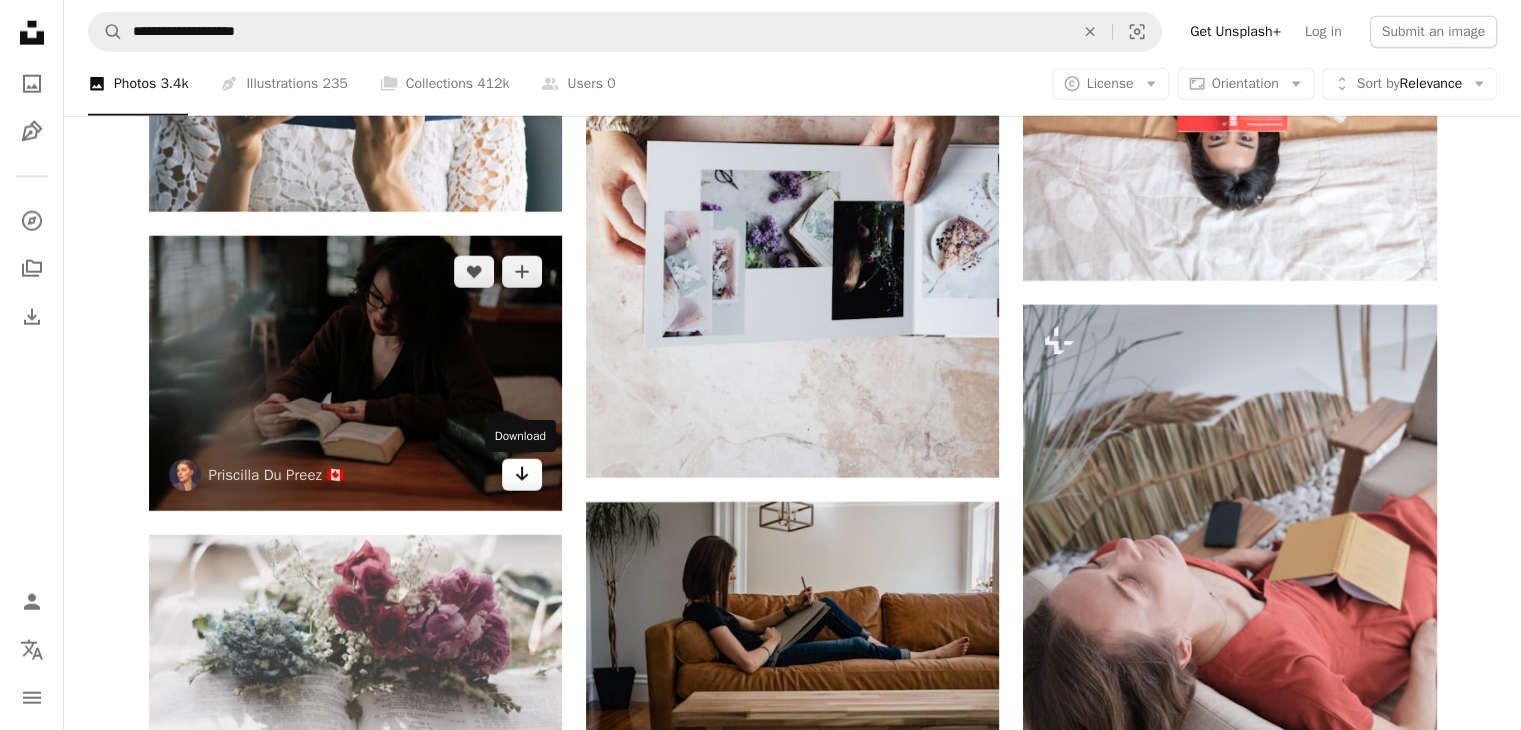 click on "Arrow pointing down" at bounding box center (522, 475) 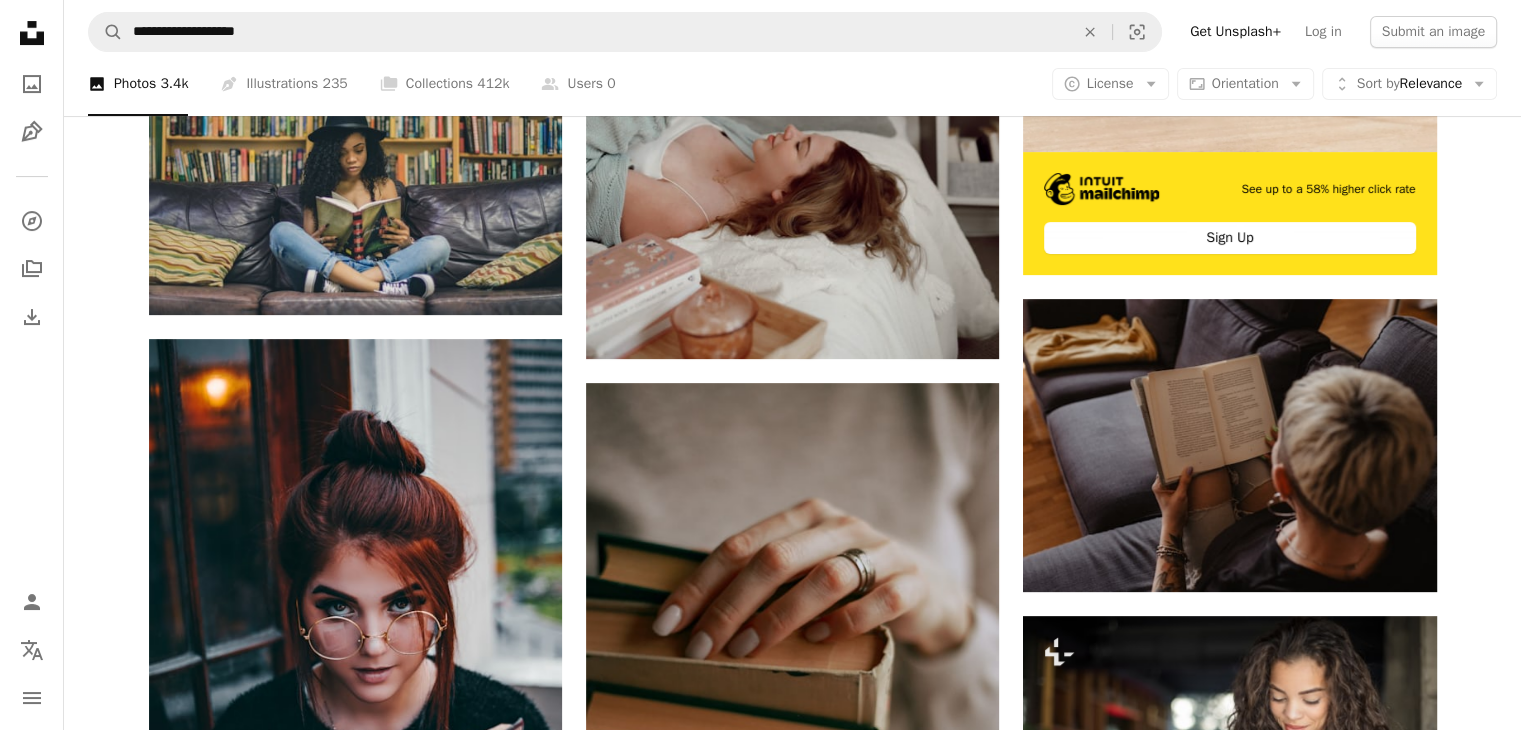 scroll, scrollTop: 0, scrollLeft: 0, axis: both 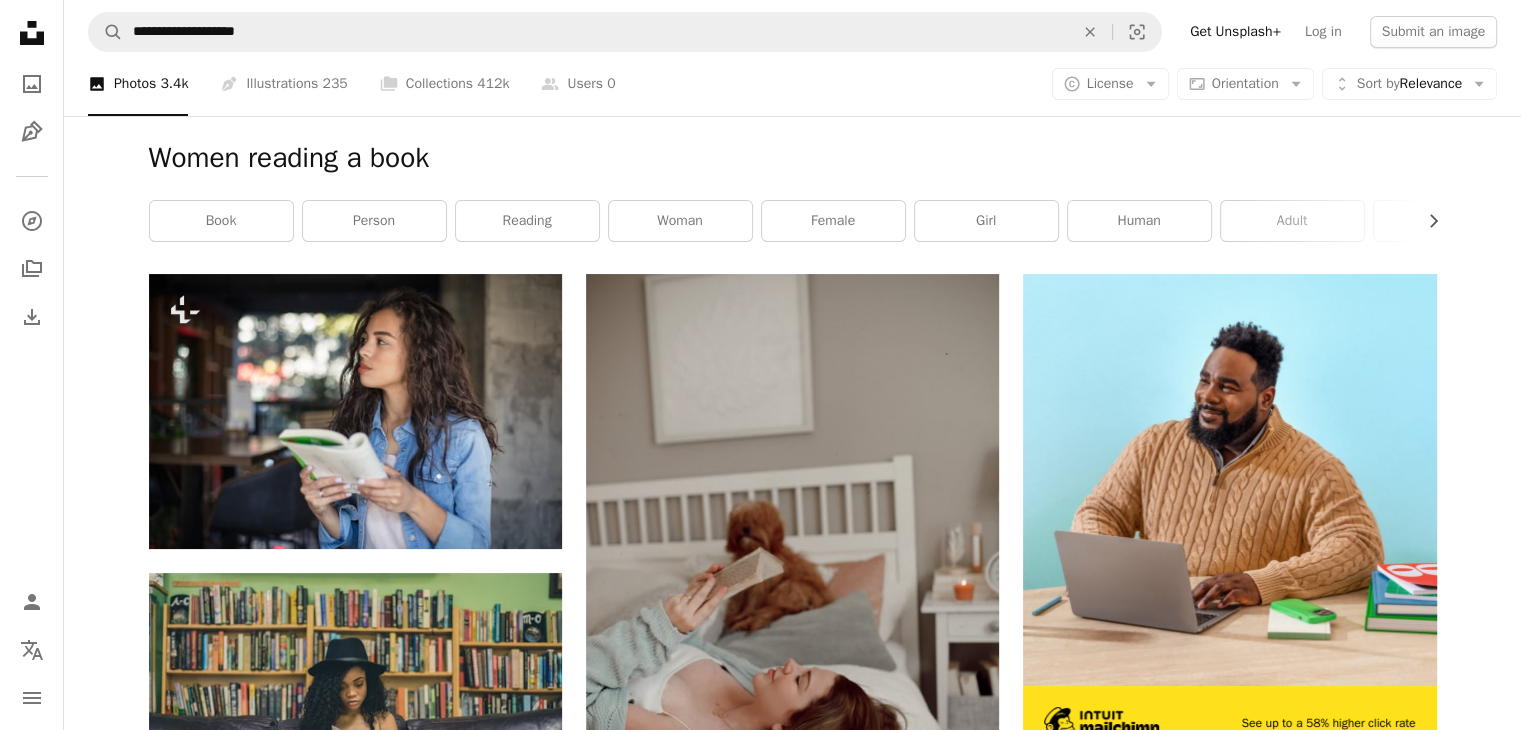 click on "Women reading a book Chevron right book person reading woman female girl human adult furniture reading book library black" at bounding box center (793, 195) 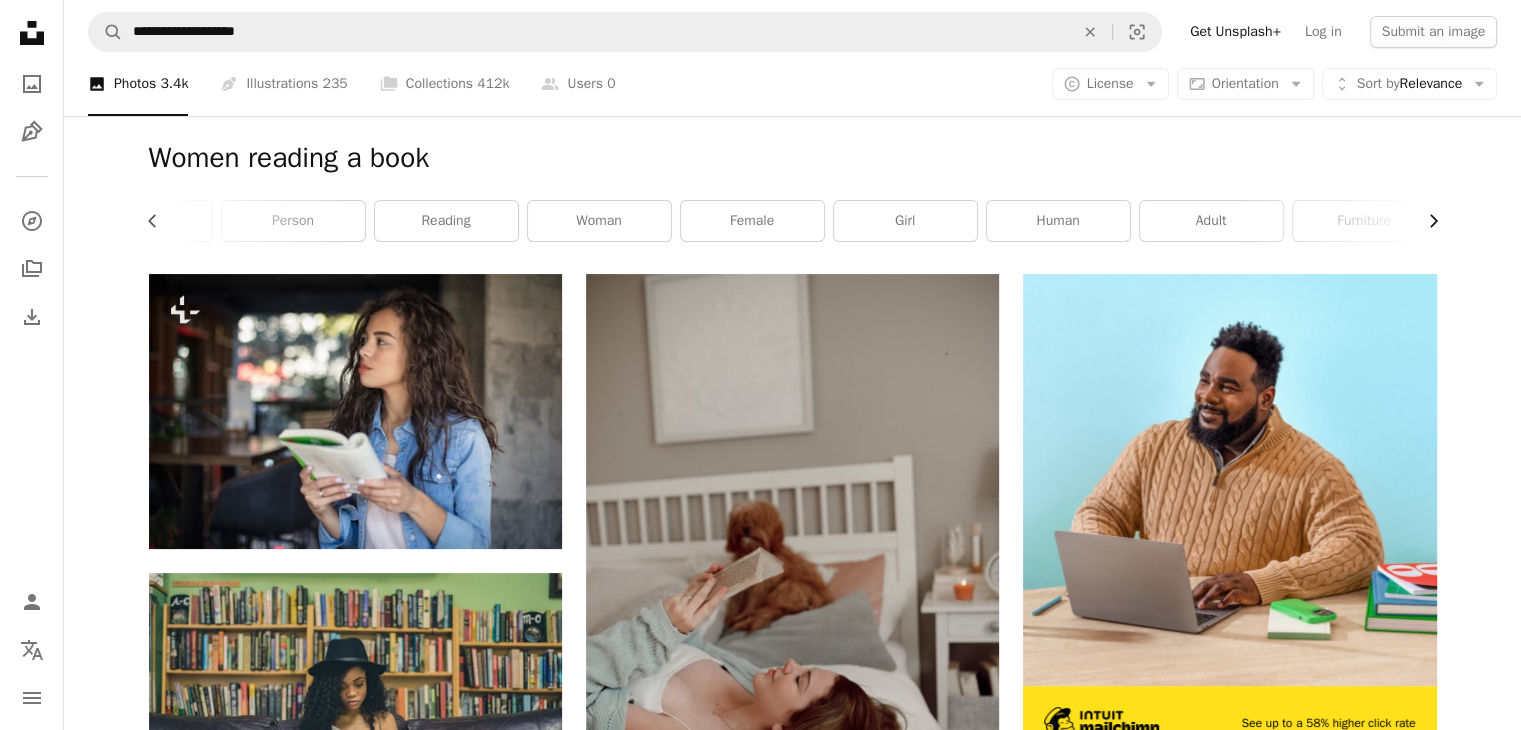scroll, scrollTop: 0, scrollLeft: 300, axis: horizontal 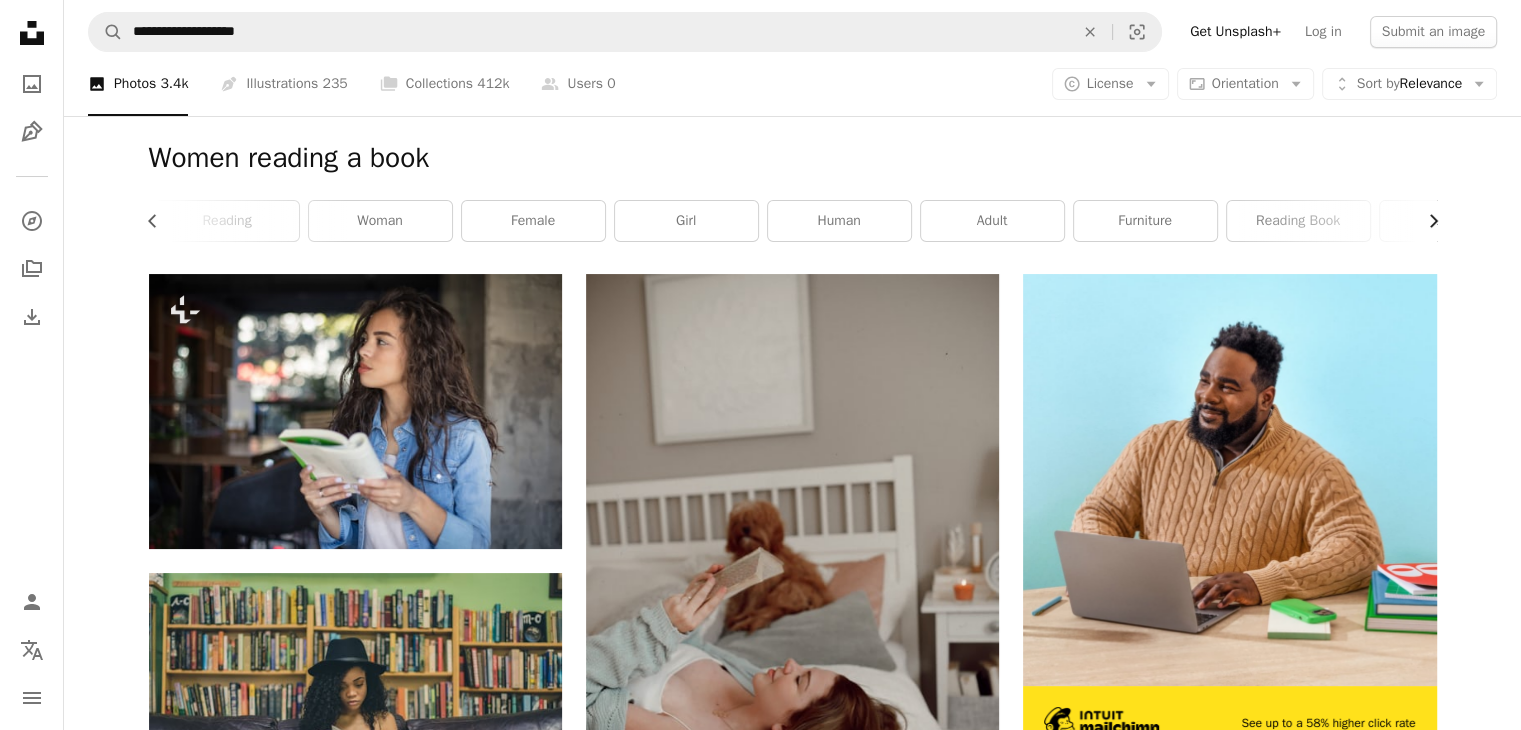 click on "Chevron right" 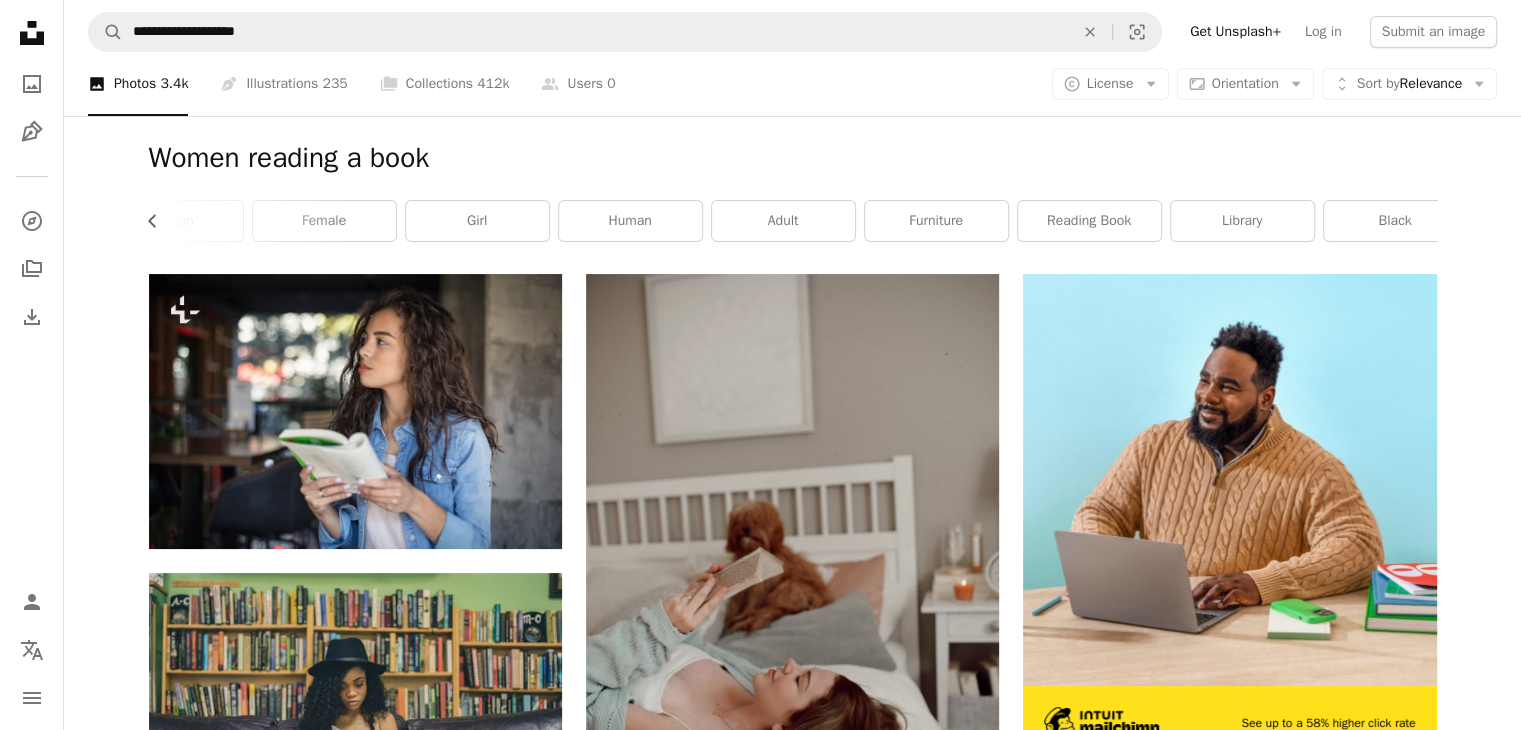 scroll, scrollTop: 0, scrollLeft: 540, axis: horizontal 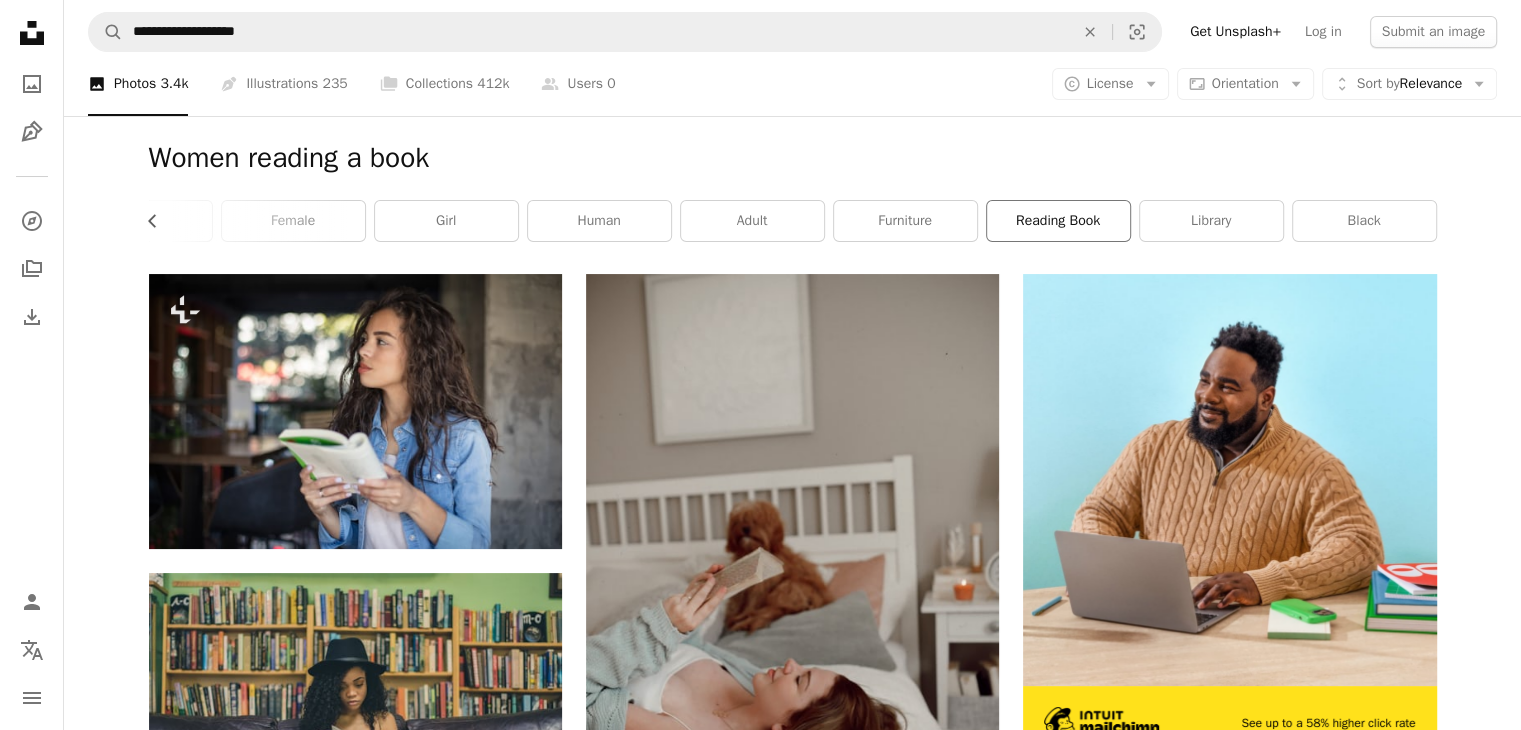 click on "reading book" at bounding box center (1058, 221) 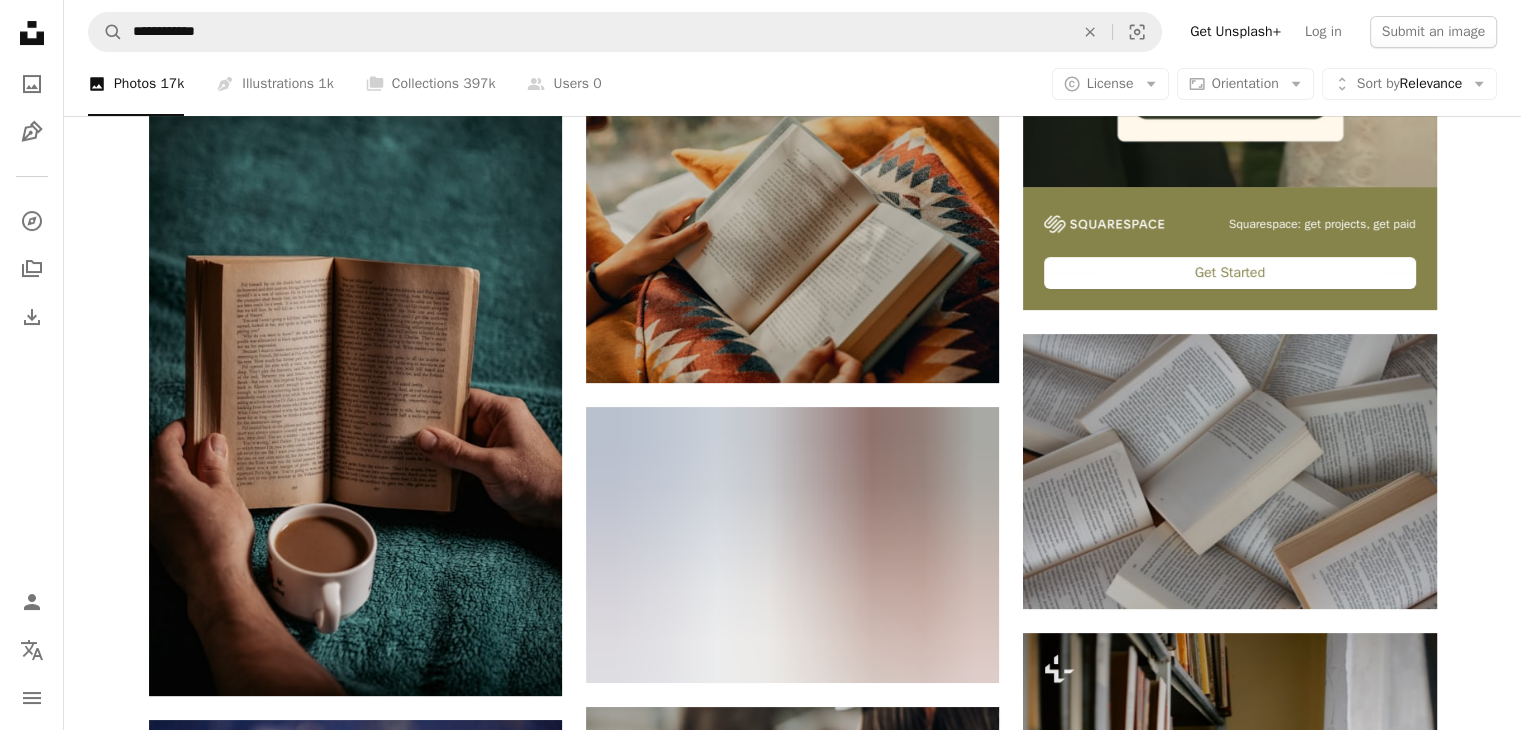 scroll, scrollTop: 0, scrollLeft: 0, axis: both 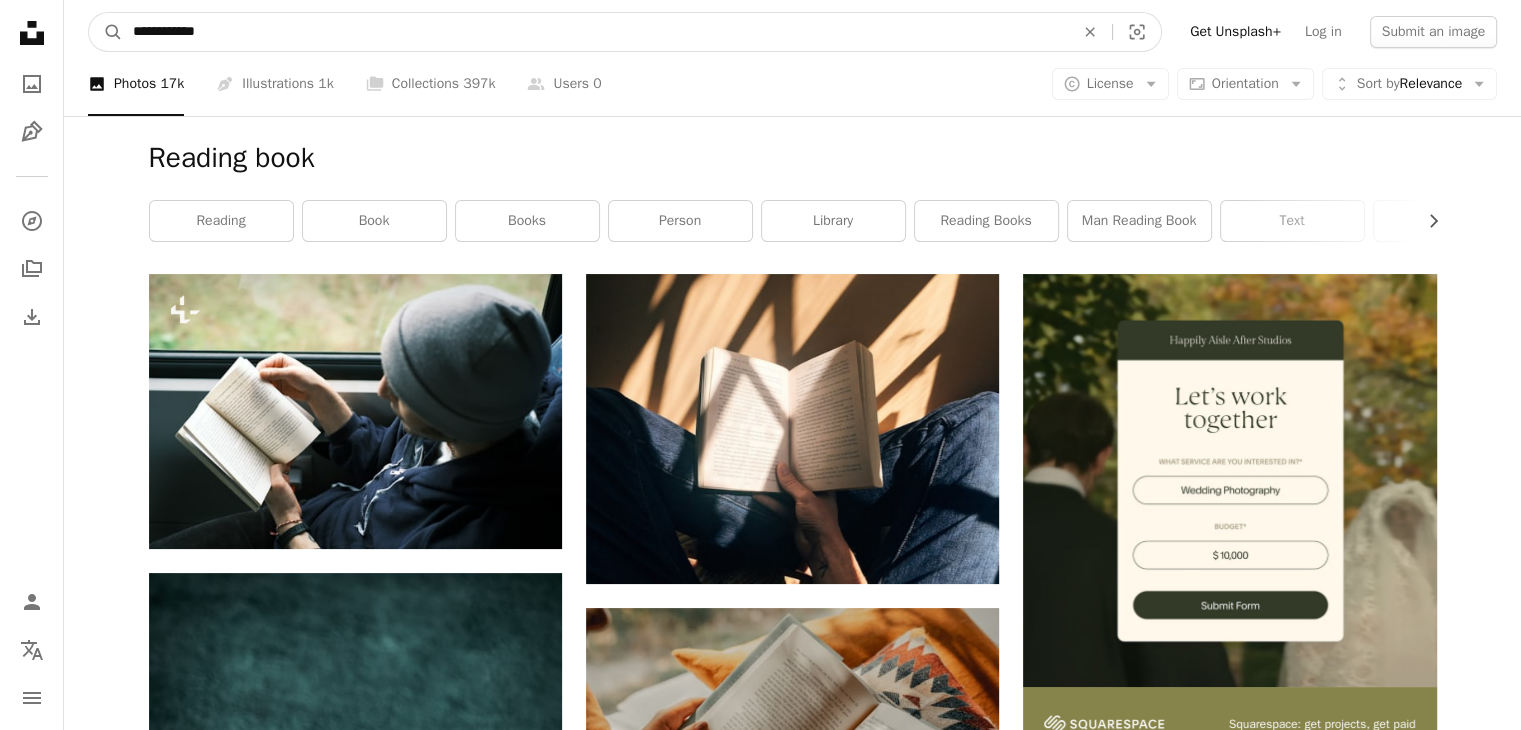 click on "**********" at bounding box center [595, 32] 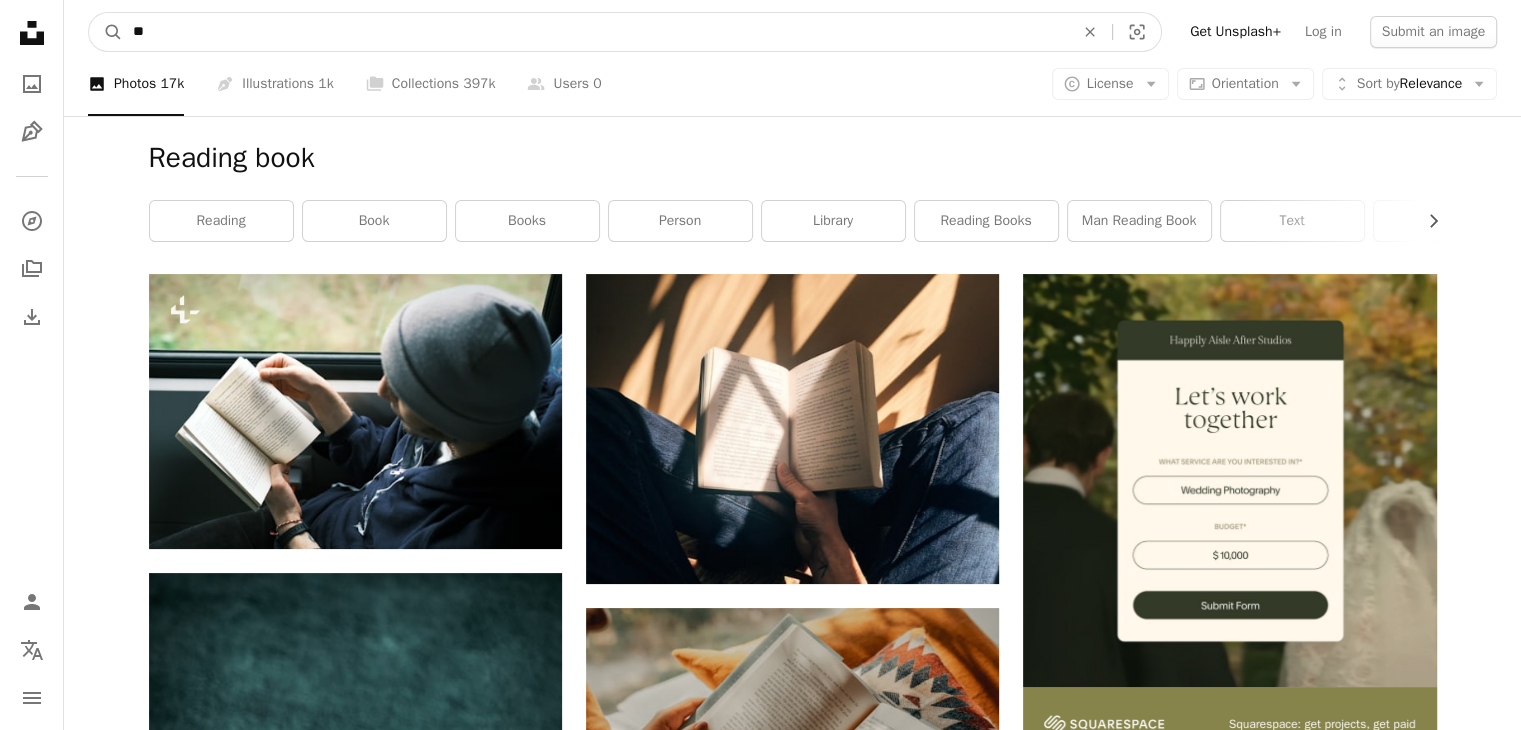 type on "*" 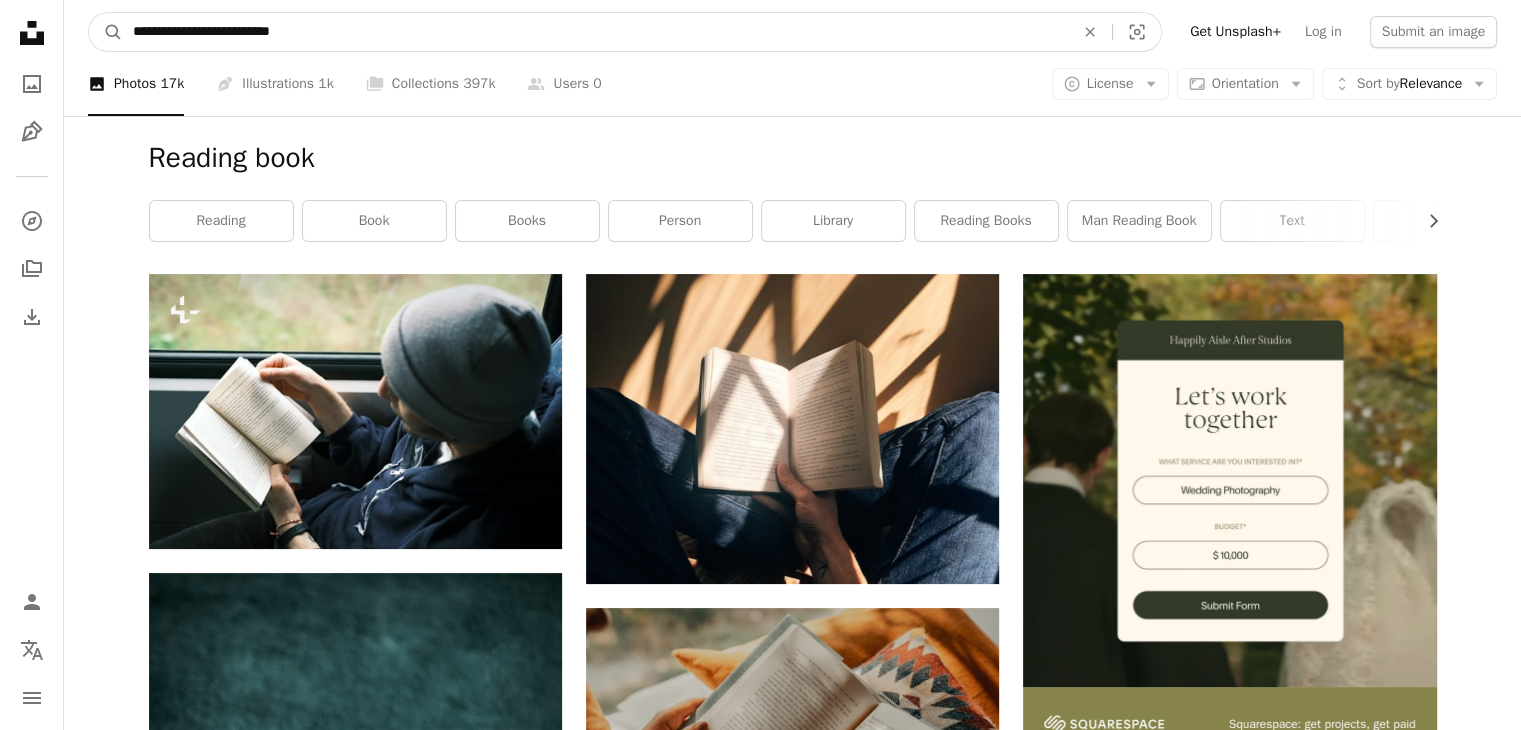 type on "**********" 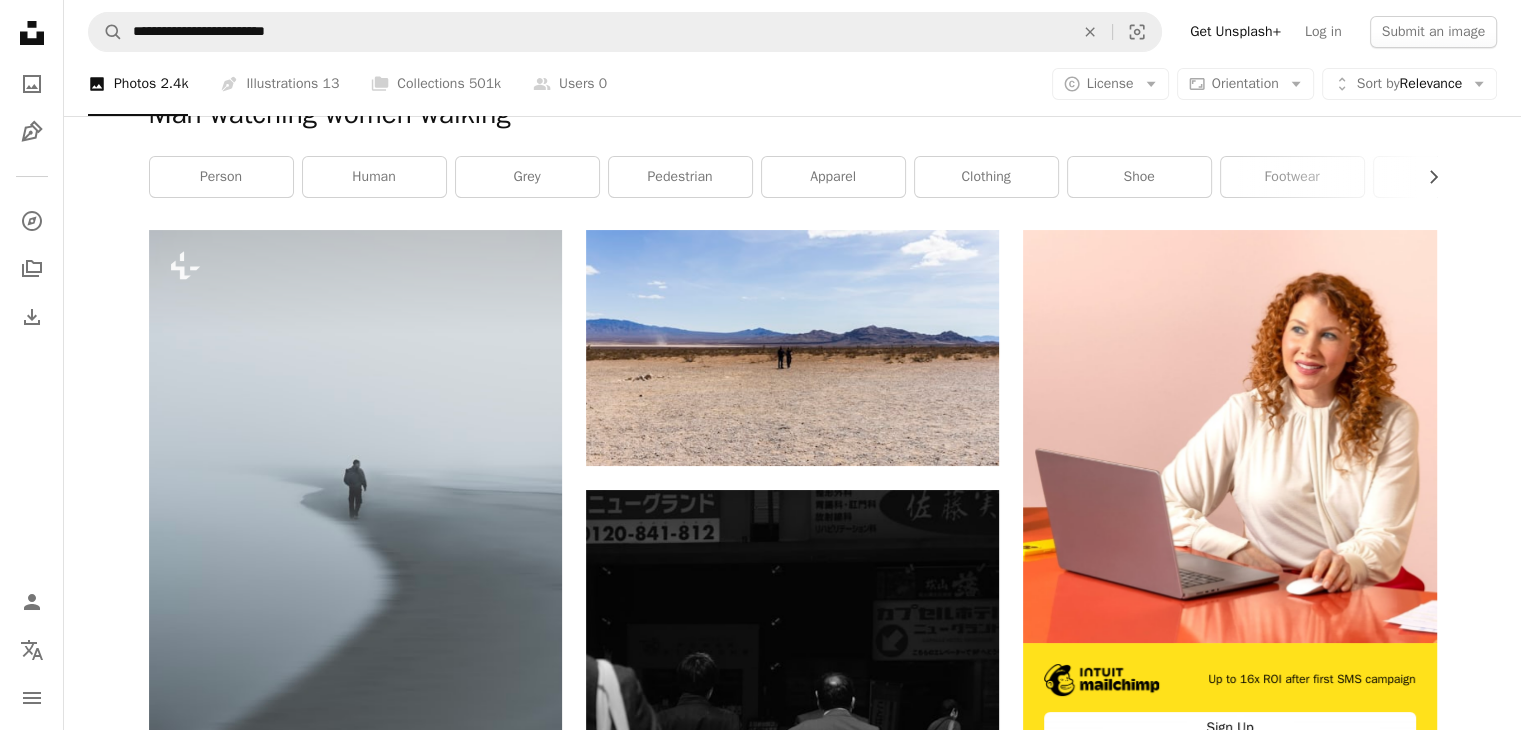 scroll, scrollTop: 0, scrollLeft: 0, axis: both 